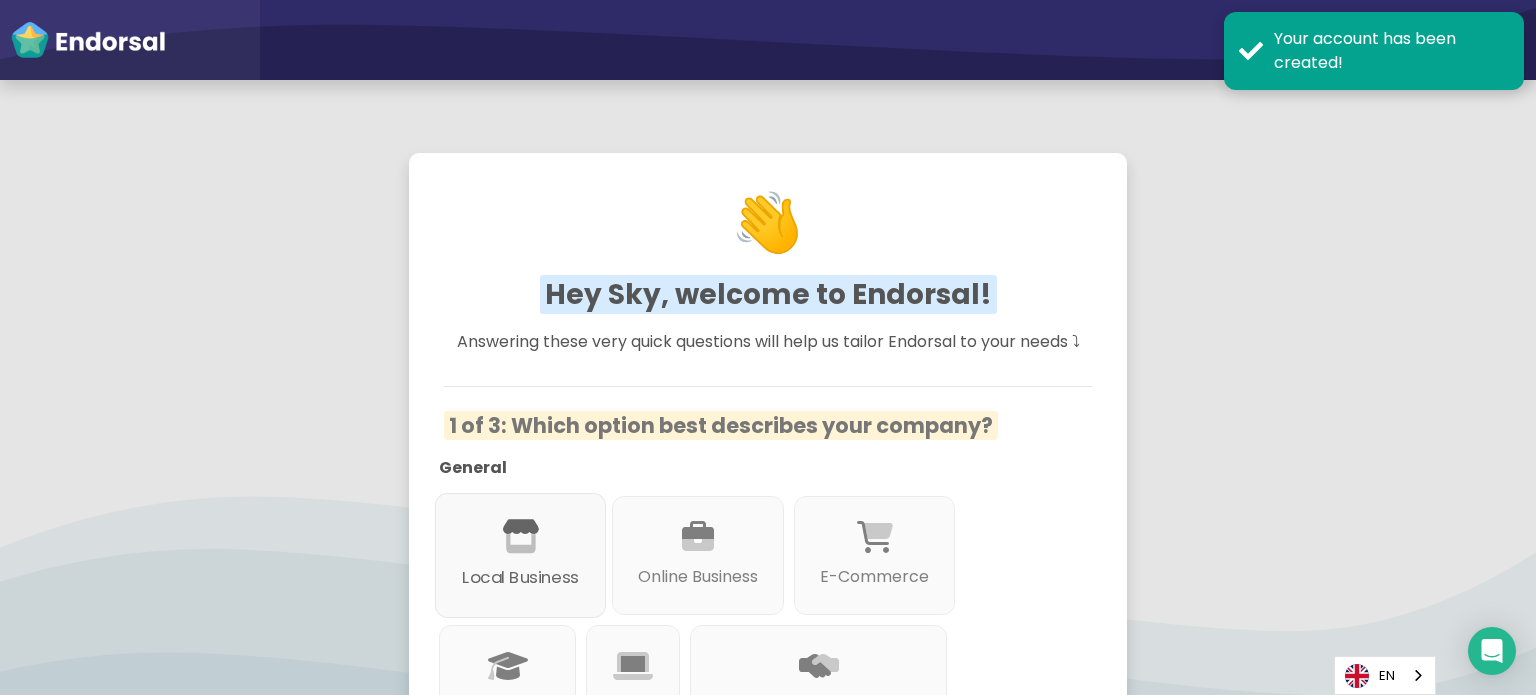 scroll, scrollTop: 0, scrollLeft: 0, axis: both 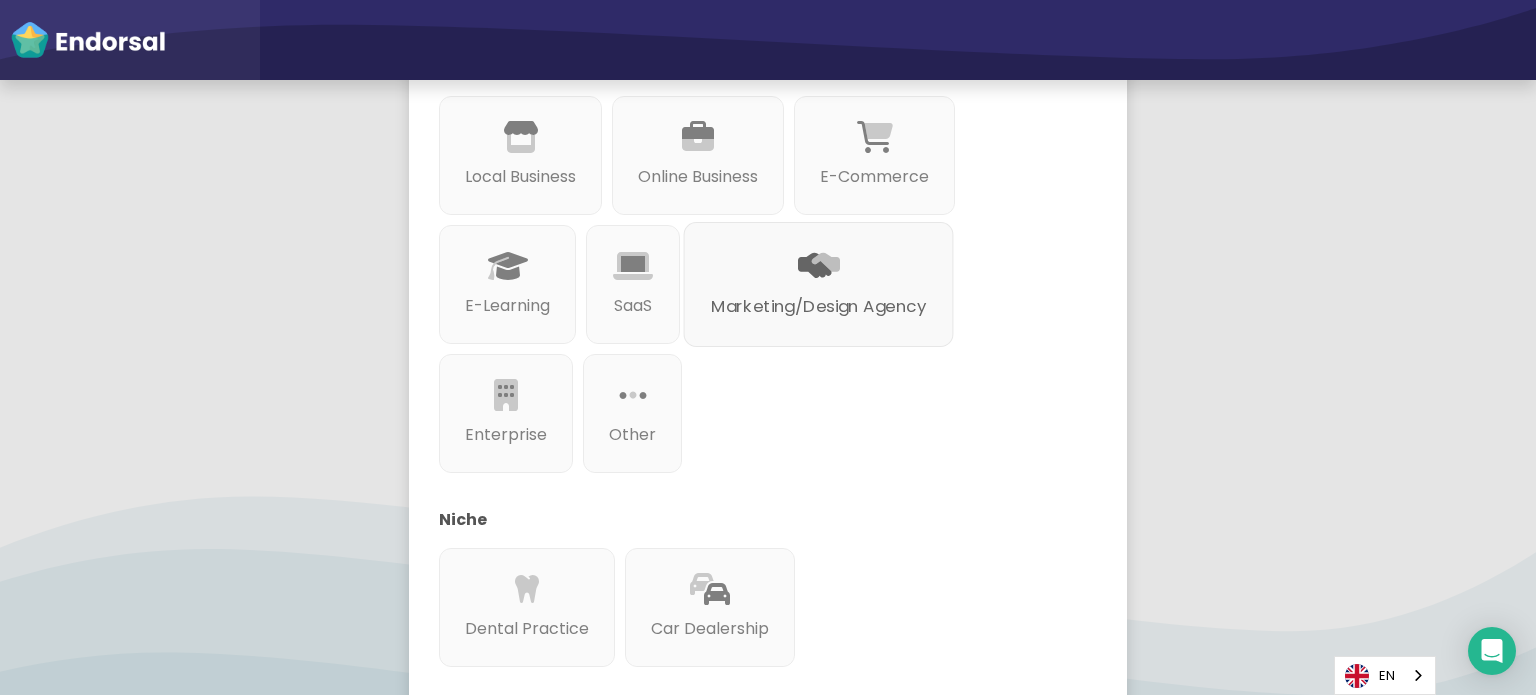 click on "Marketing/Design Agency" 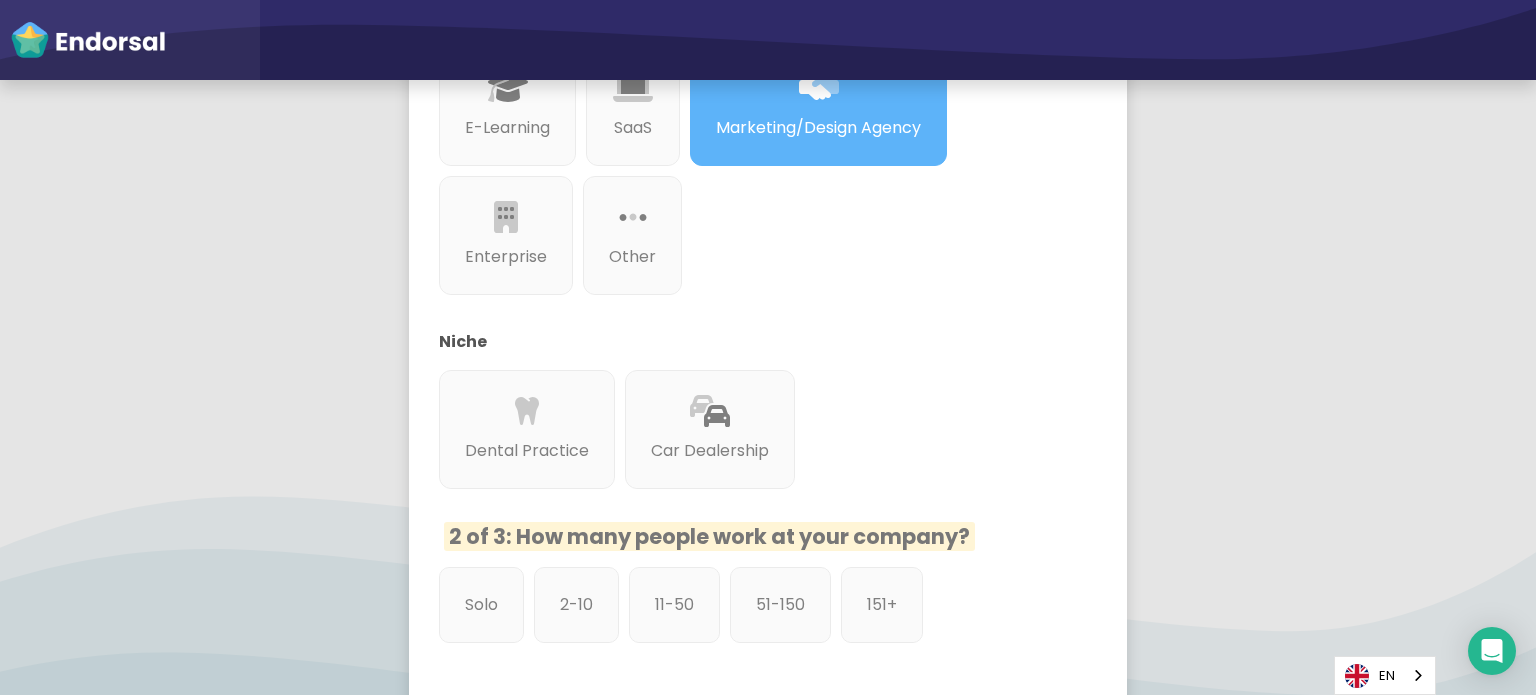 scroll, scrollTop: 700, scrollLeft: 0, axis: vertical 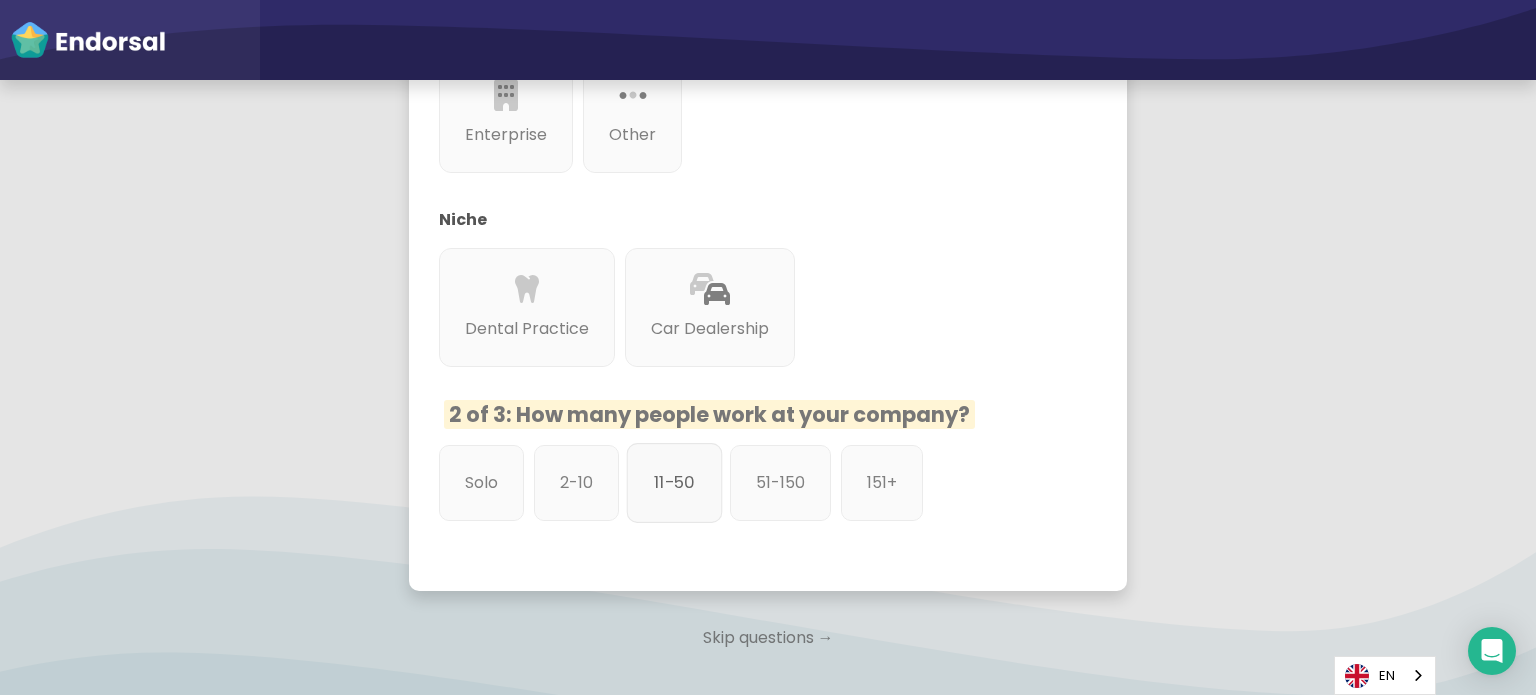 click on "11-50" 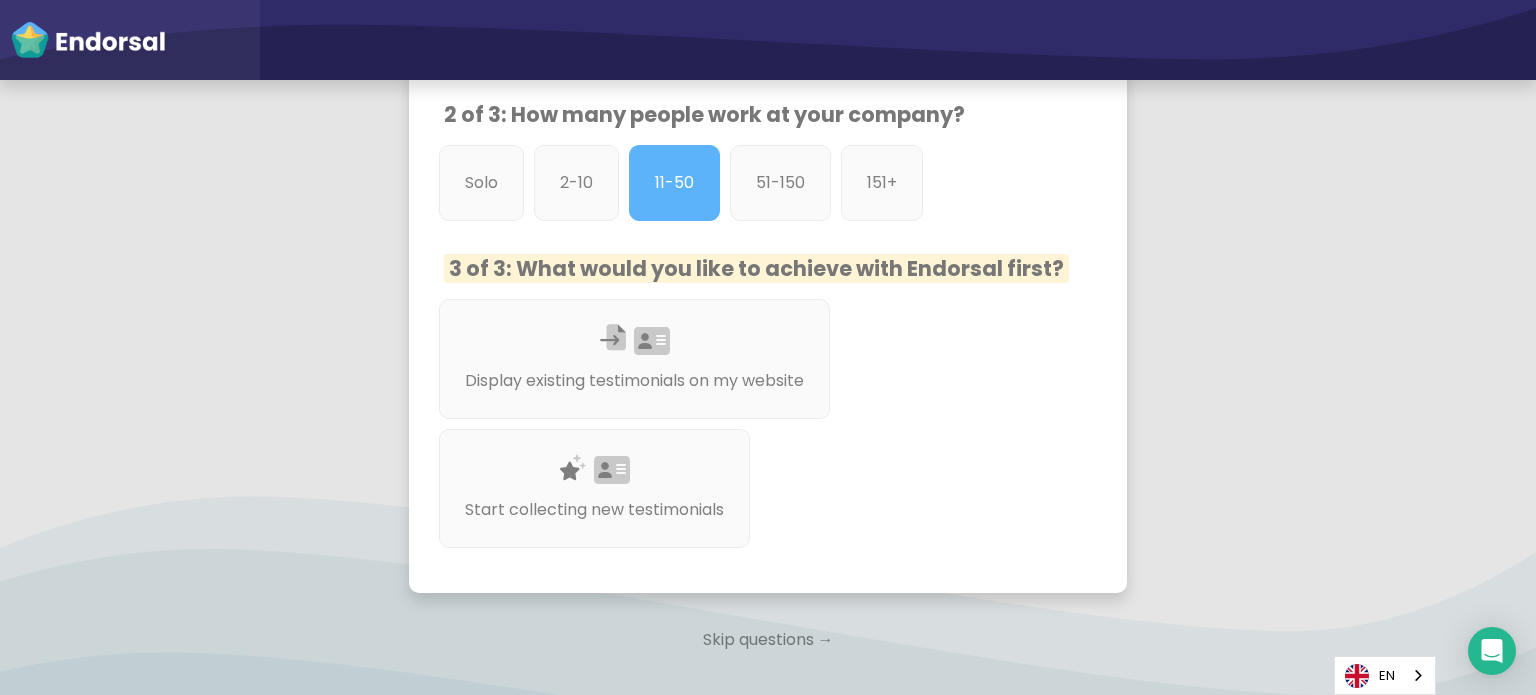 scroll, scrollTop: 1132, scrollLeft: 0, axis: vertical 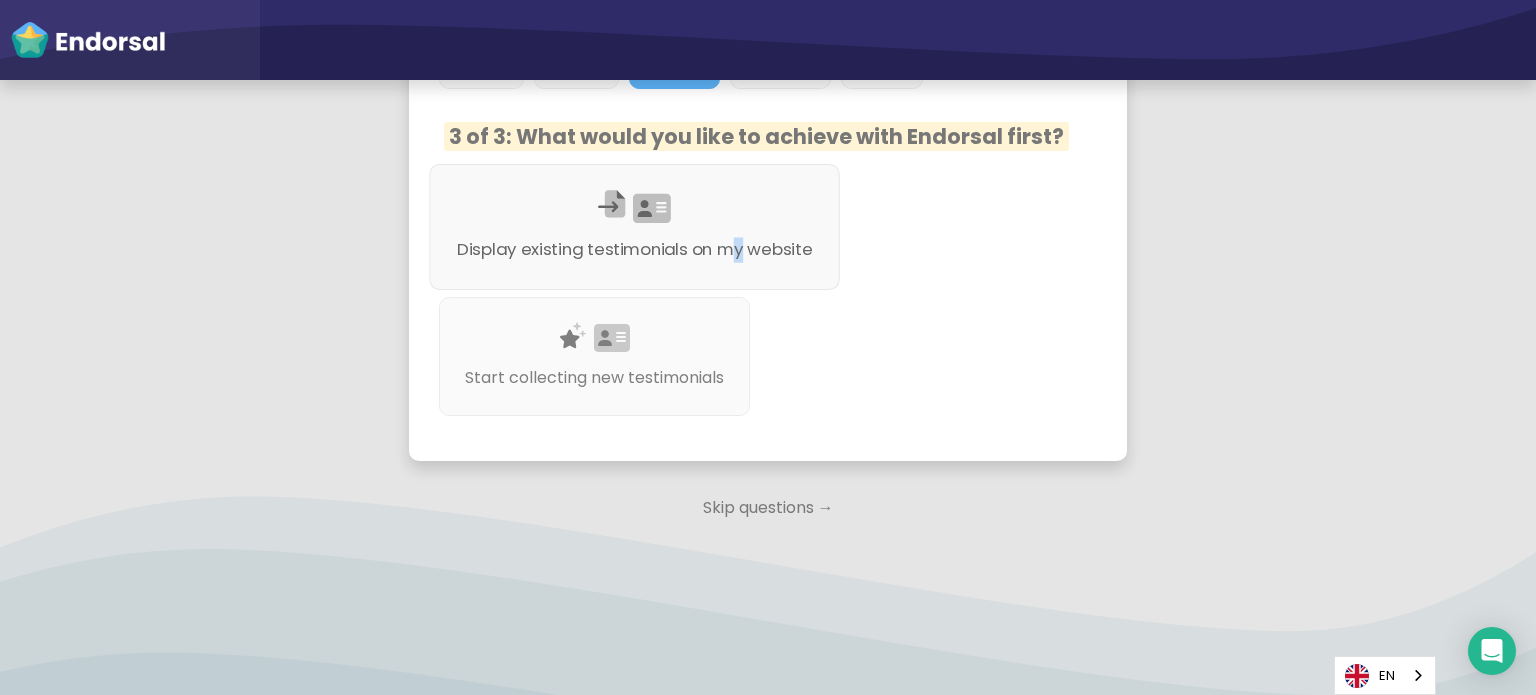 click on "Display existing testimonials on my website" 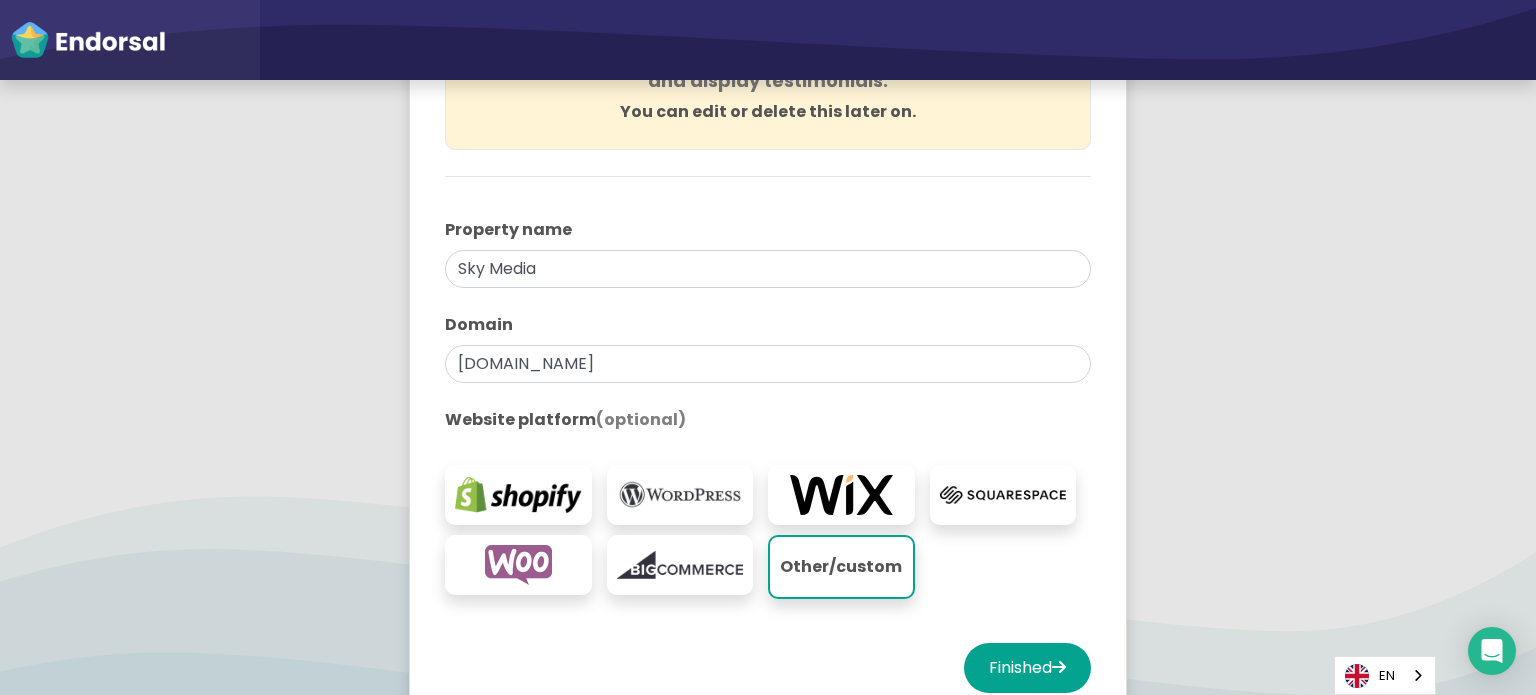 scroll, scrollTop: 491, scrollLeft: 0, axis: vertical 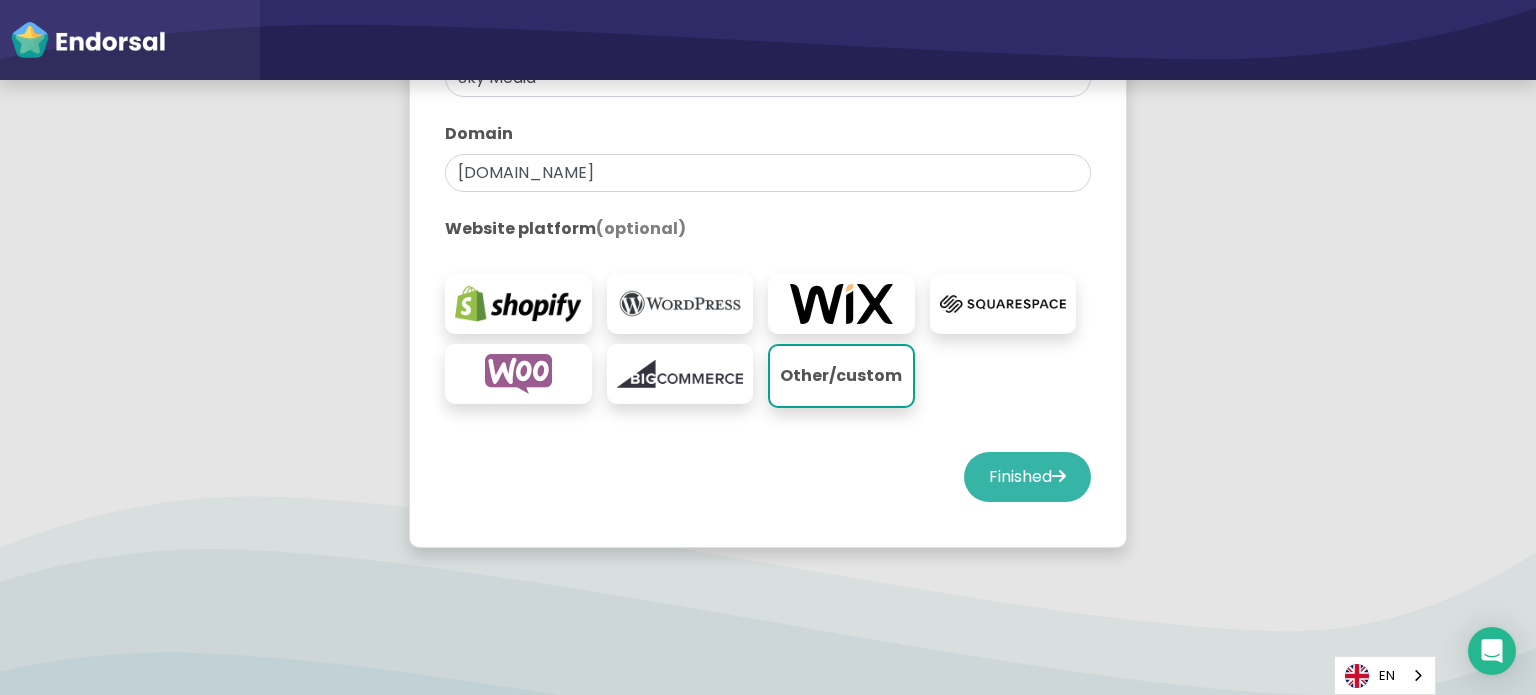 click 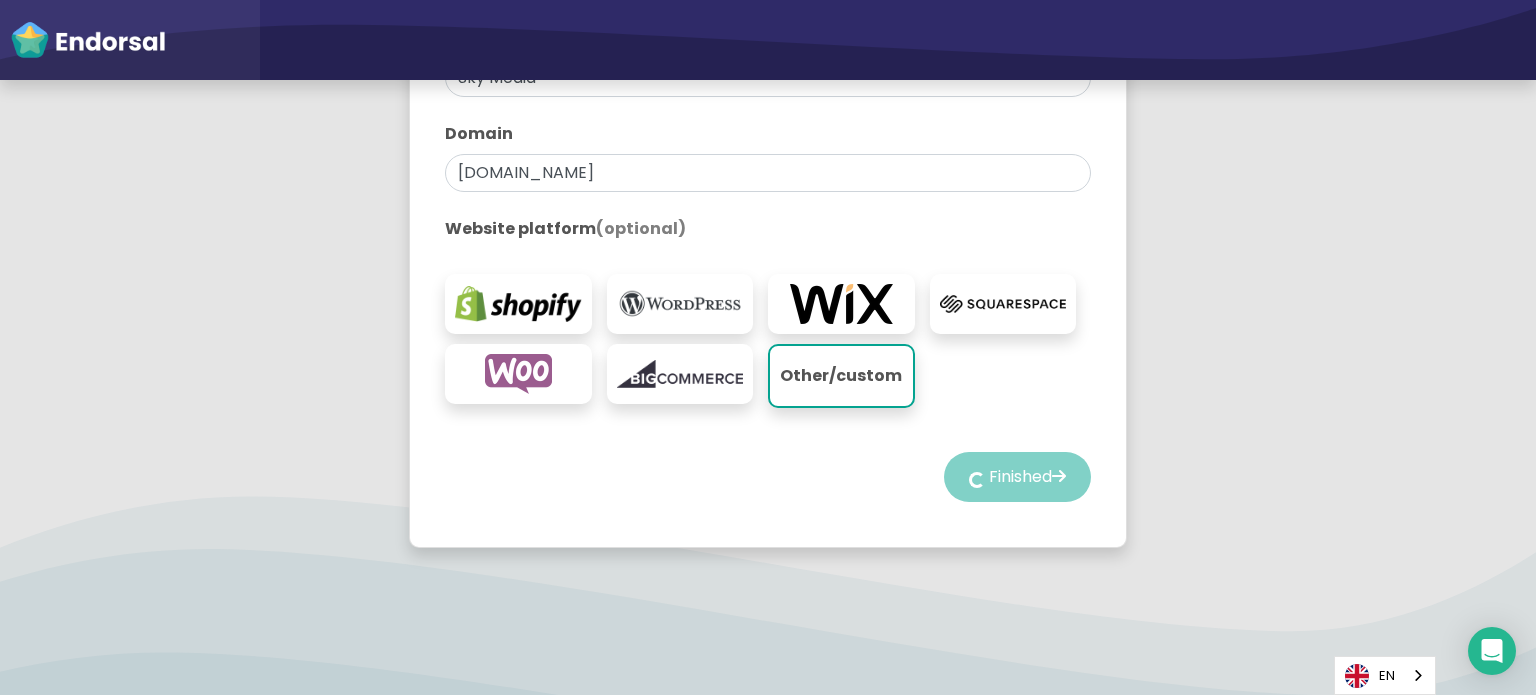 select on "14" 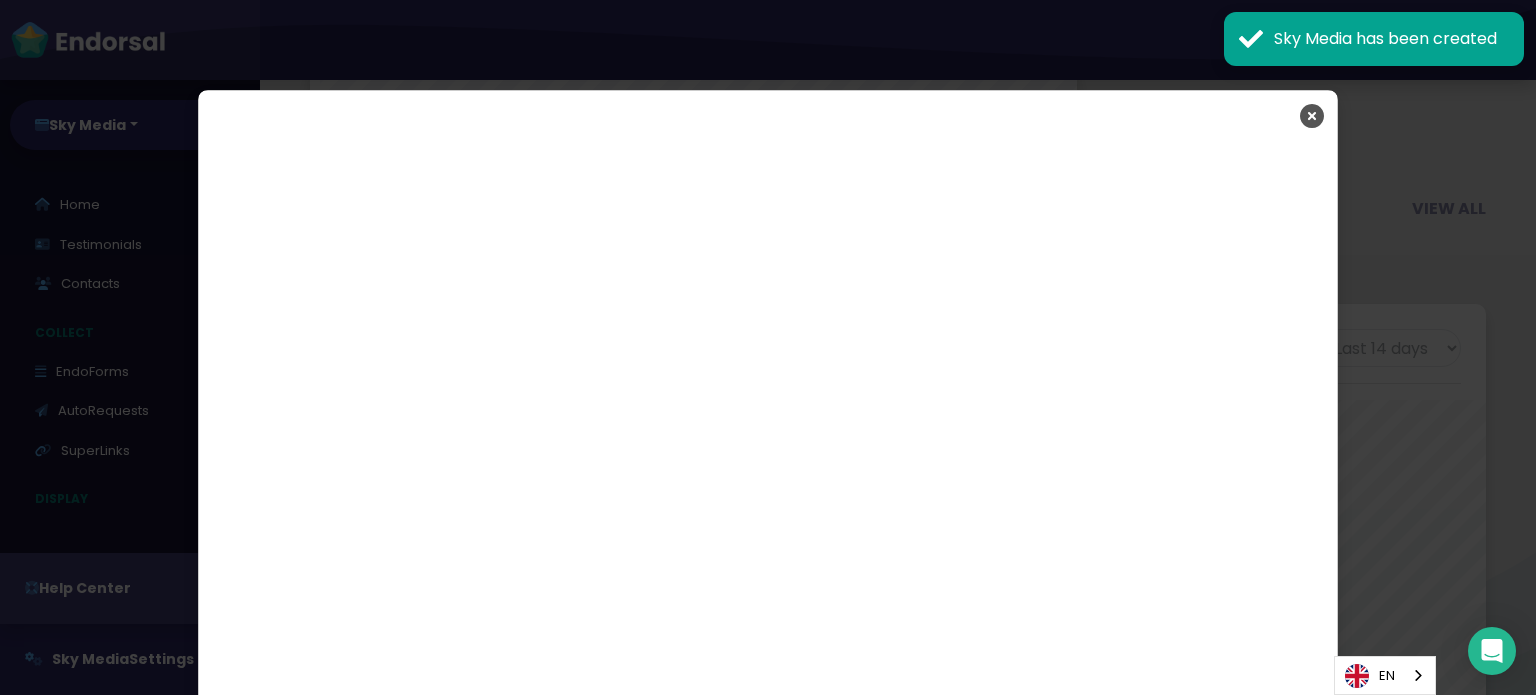 scroll, scrollTop: 3220, scrollLeft: 0, axis: vertical 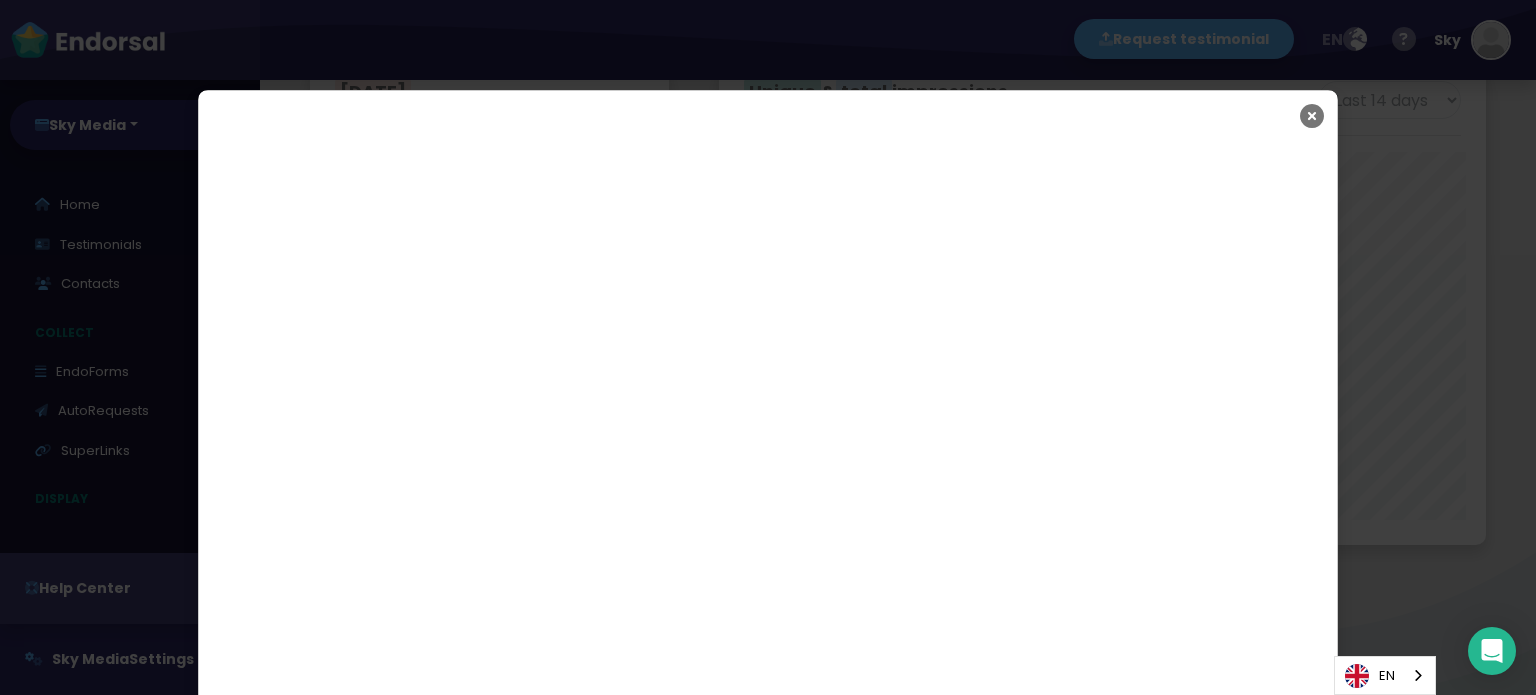 click at bounding box center (1312, 116) 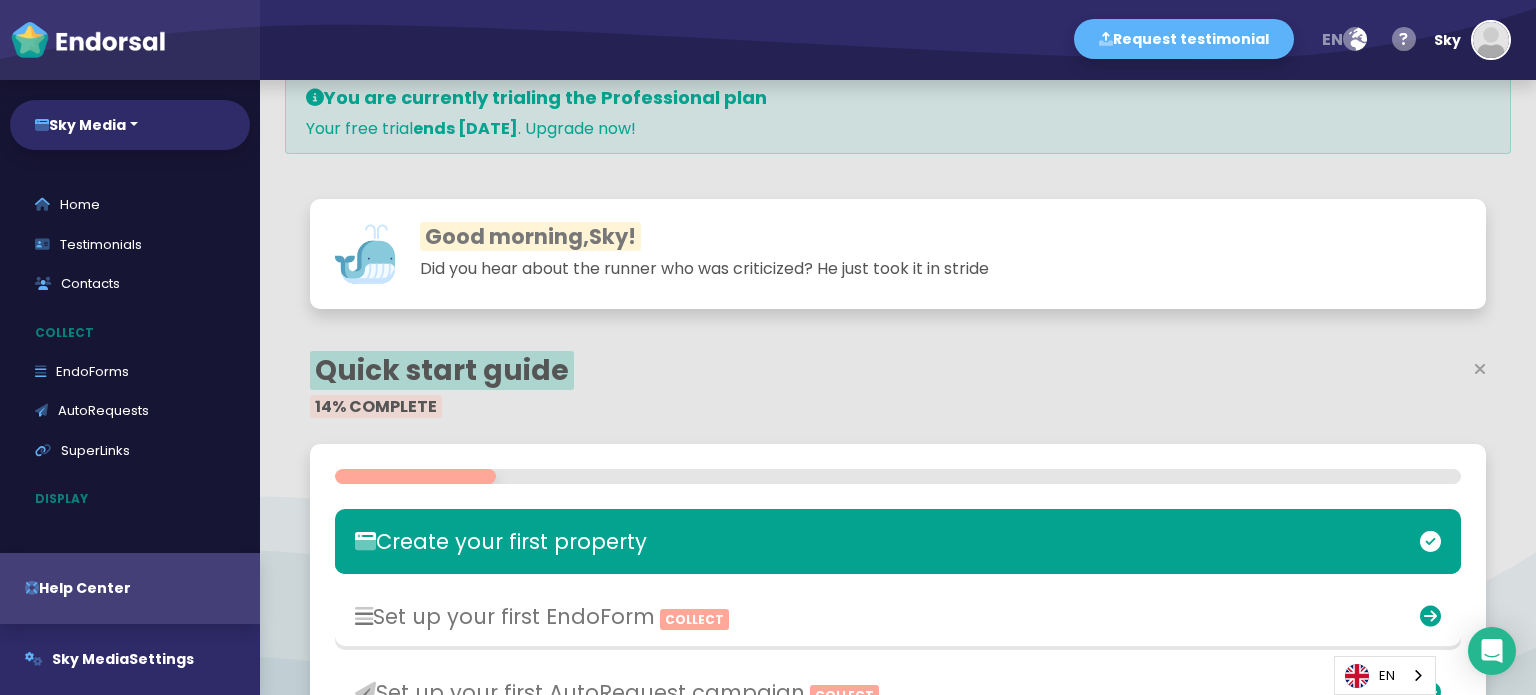 scroll, scrollTop: 0, scrollLeft: 0, axis: both 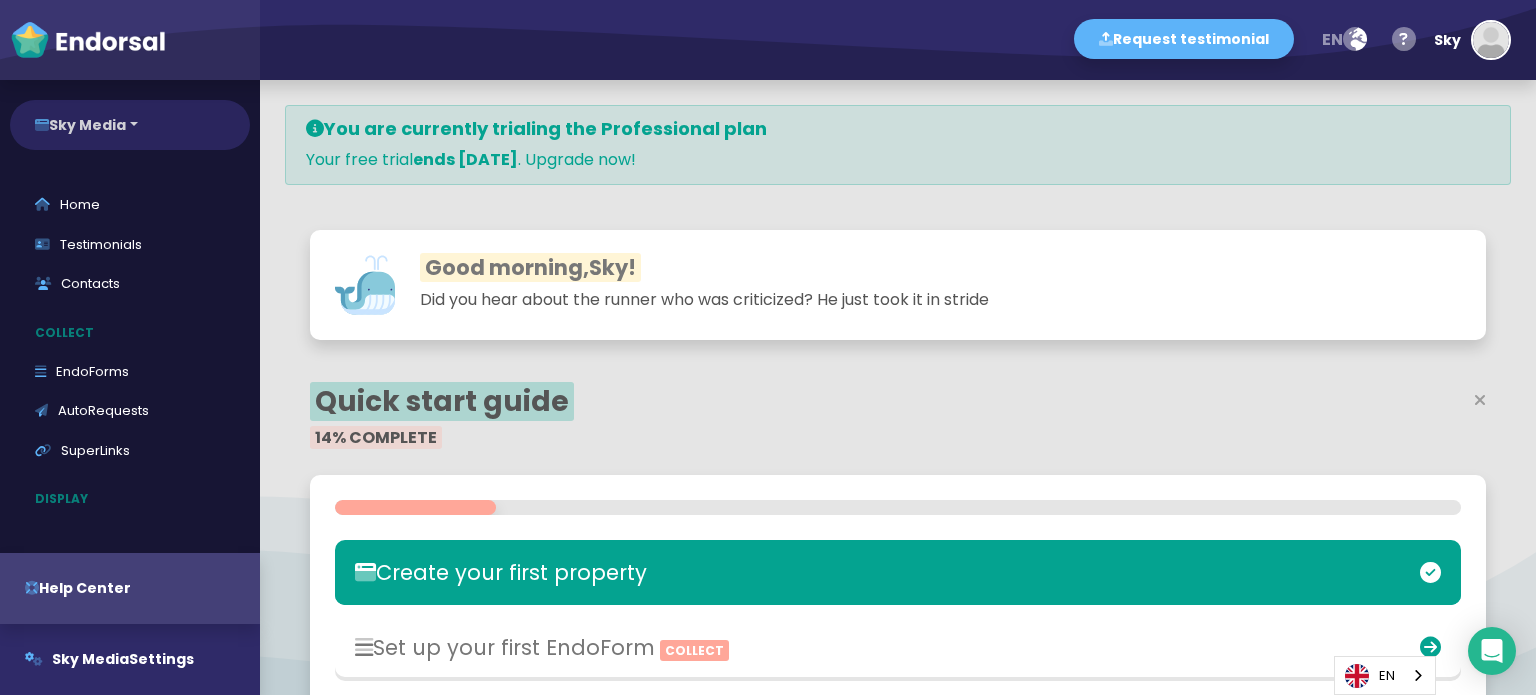 click on "Sky Media" at bounding box center (130, 125) 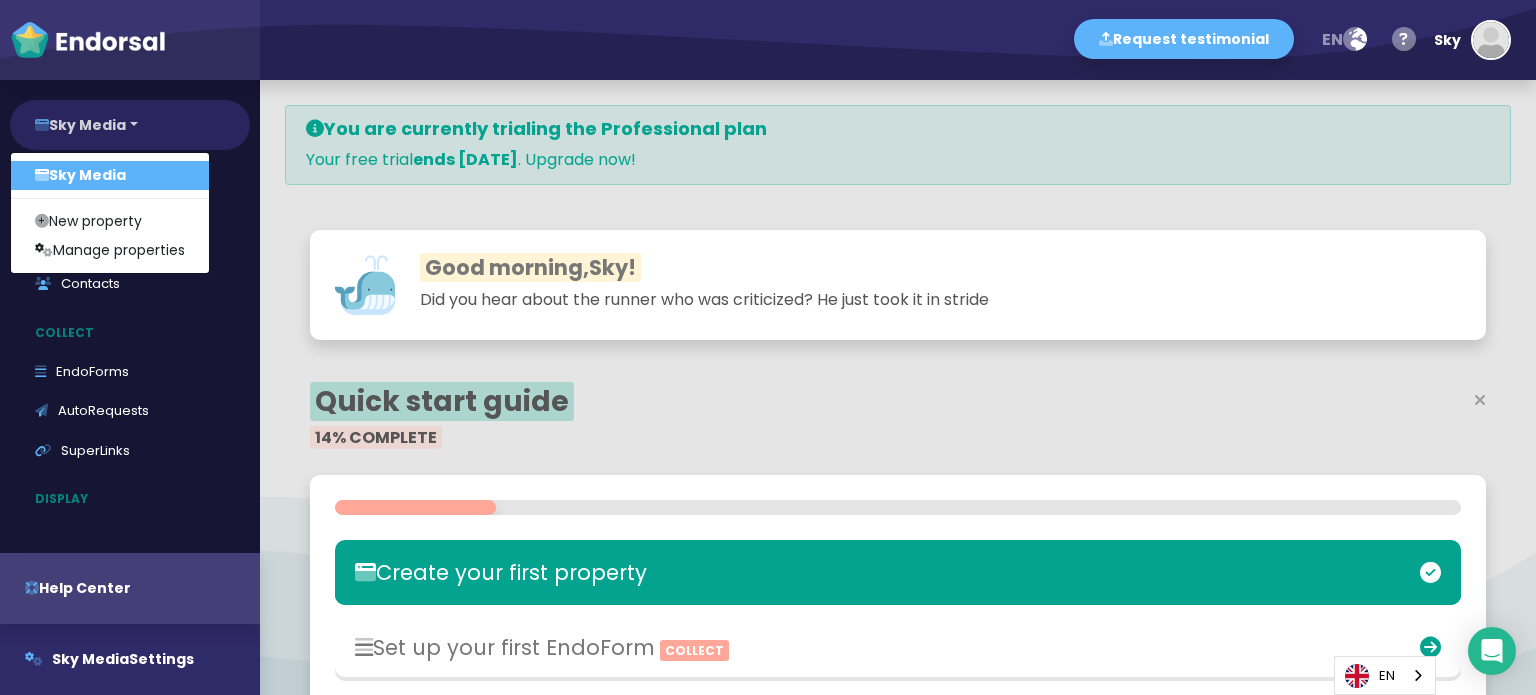 click on "Sky Media" at bounding box center [130, 125] 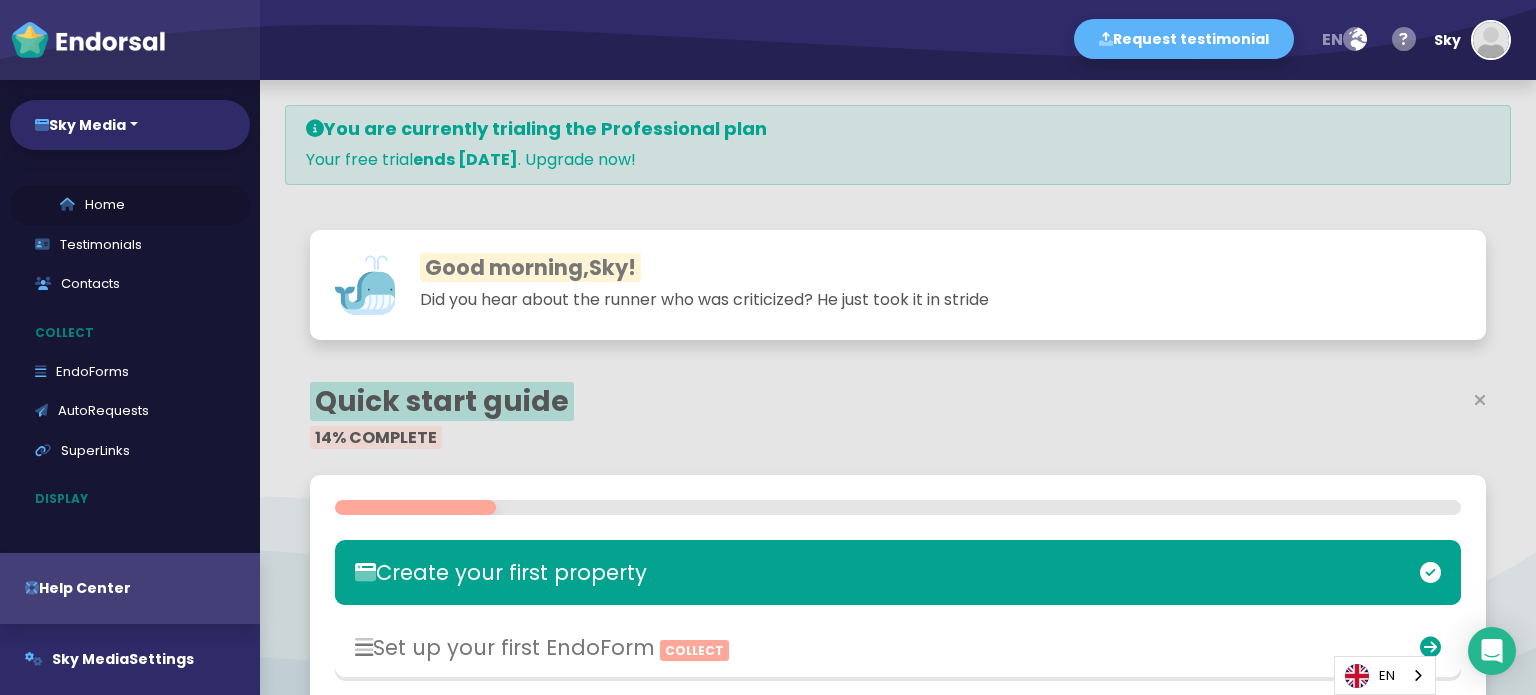 click on "Home" at bounding box center [130, 205] 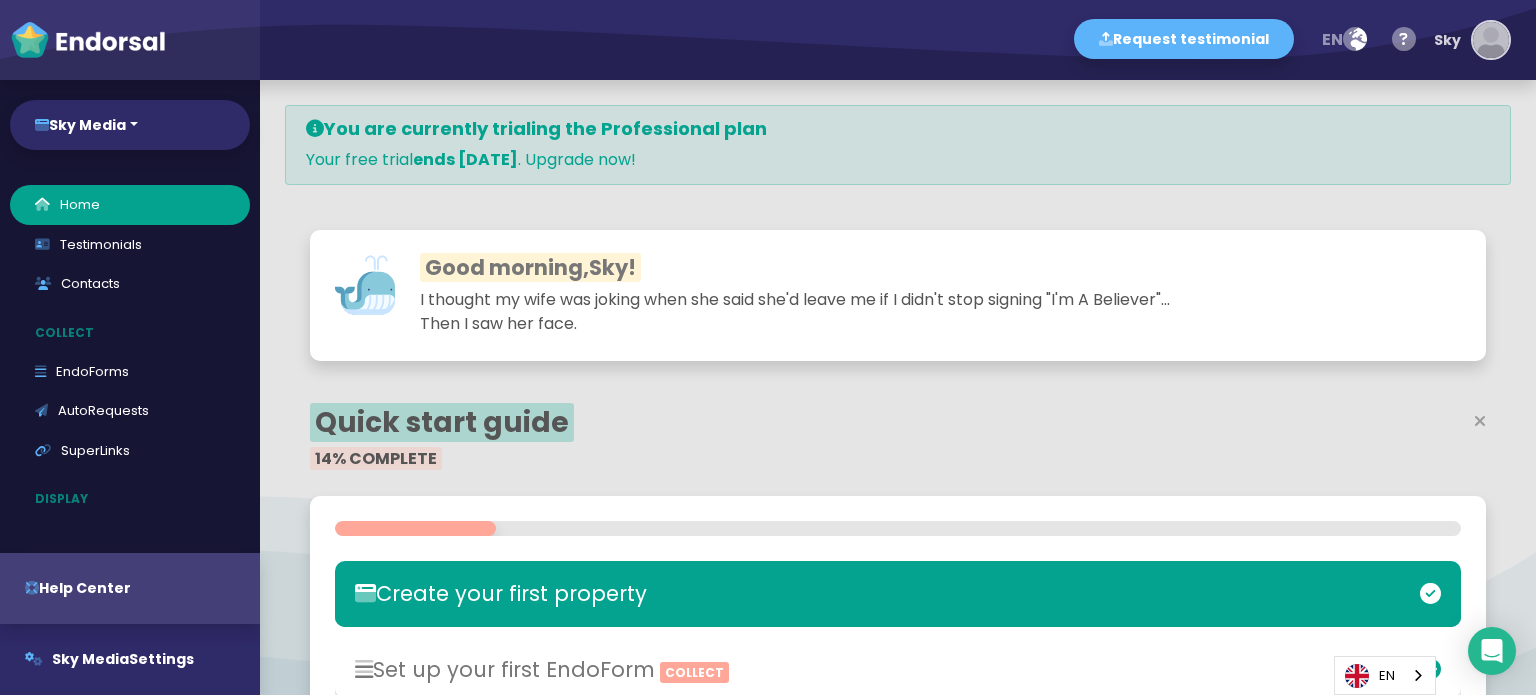 click at bounding box center (1491, 40) 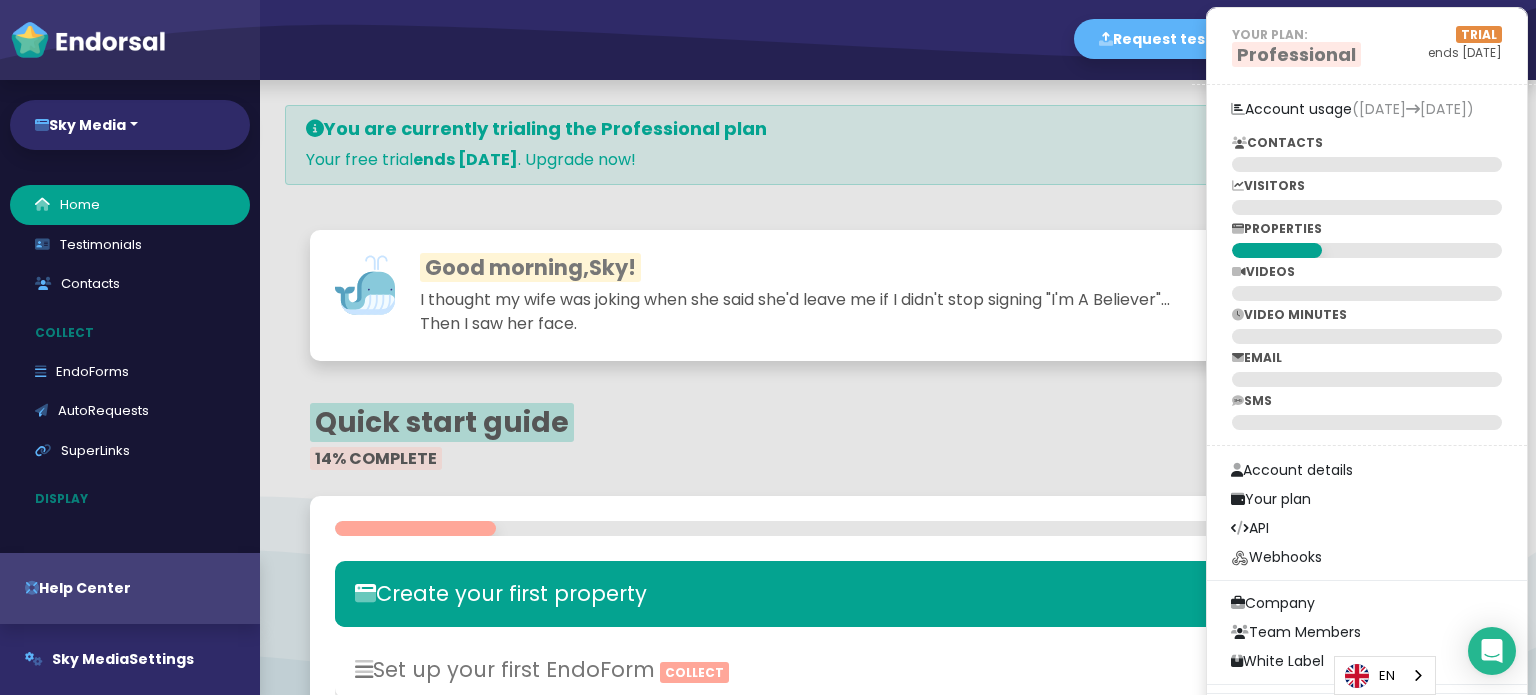 click on "You are currently trialing the Professional plan  Your free trial  ends [DATE] . Upgrade now!  Good morning,  [PERSON_NAME] ! I thought my wife was joking when she said she'd leave me if I didn't stop signing "I'm A Believer"... Then I saw her face. Quick start guide    14% COMPLETE      Create your first property   Set up your first EndoForm  Collect   Set up your first AutoRequest campaign  Collect   Add or import contacts  Collect   Collect or import your first testimonials  Collect   Add the tracking code to your website  Display   Create your first widget  Display Testimonials VIEW ALL Awaiting approval  0  New [DATE]  0  LAST 7 DAYS  0  AutoRequest Messages   Email and SMS messages sent per day. VIEW CAMPAIGNS Email  &  SMS  messages sent Last 7 days Last 14 days Last 30 days Last 60 days Last 90 days [DATE] EMAIL  0  SMS  0  Last 14 days EMAIL  0  SMS  0  Visitors   Total number of visitors that viewed Widgets/FOMO Popups/Wall of Love, along with total impressions of those tools. [DATE] VISITORS" 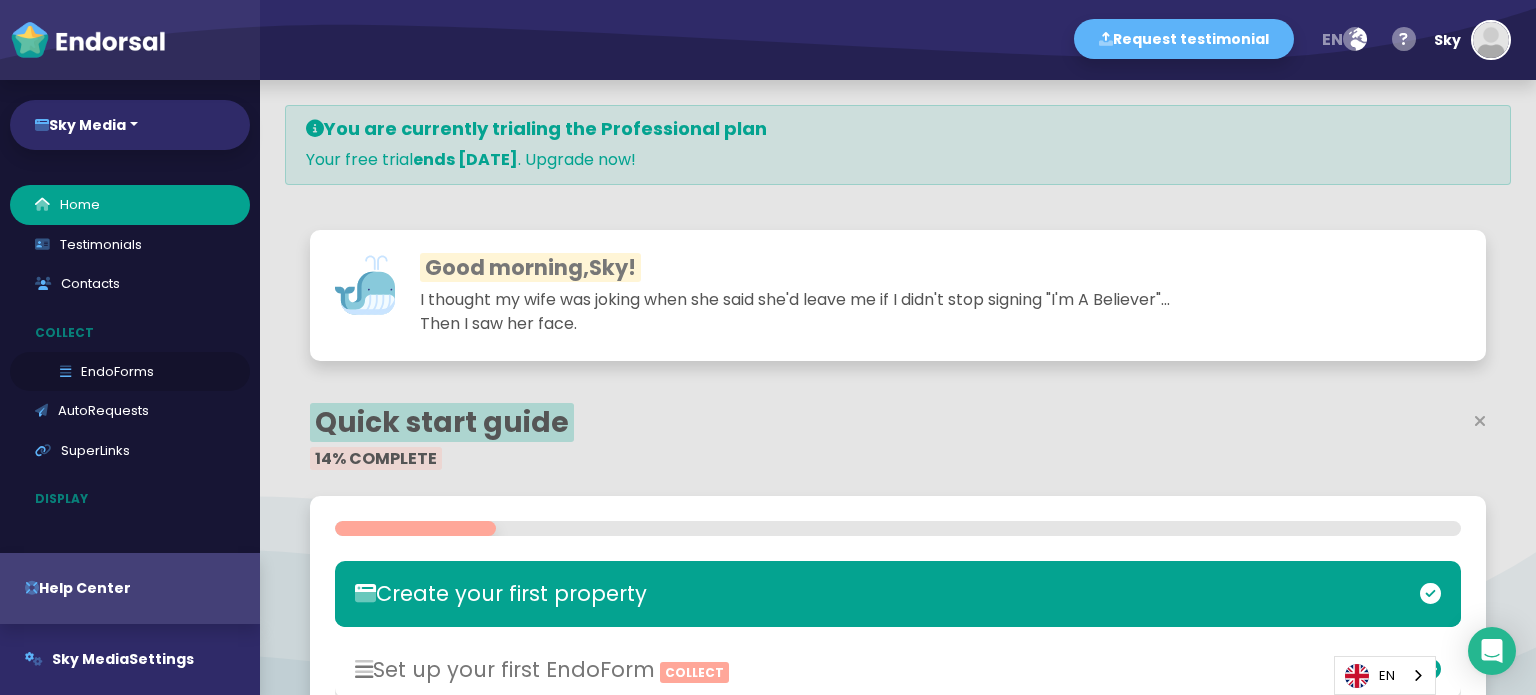 click on "EndoForms" at bounding box center [130, 372] 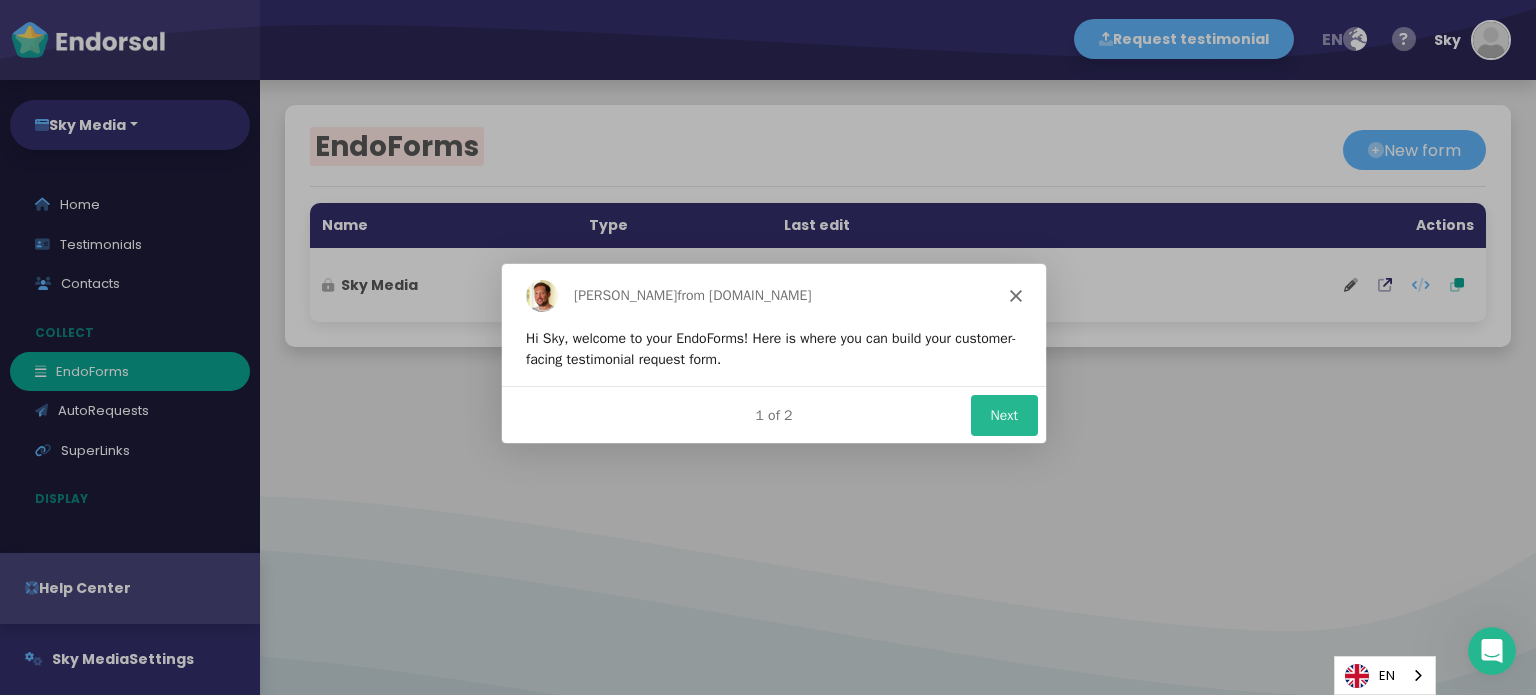click on "Next" at bounding box center (1003, 413) 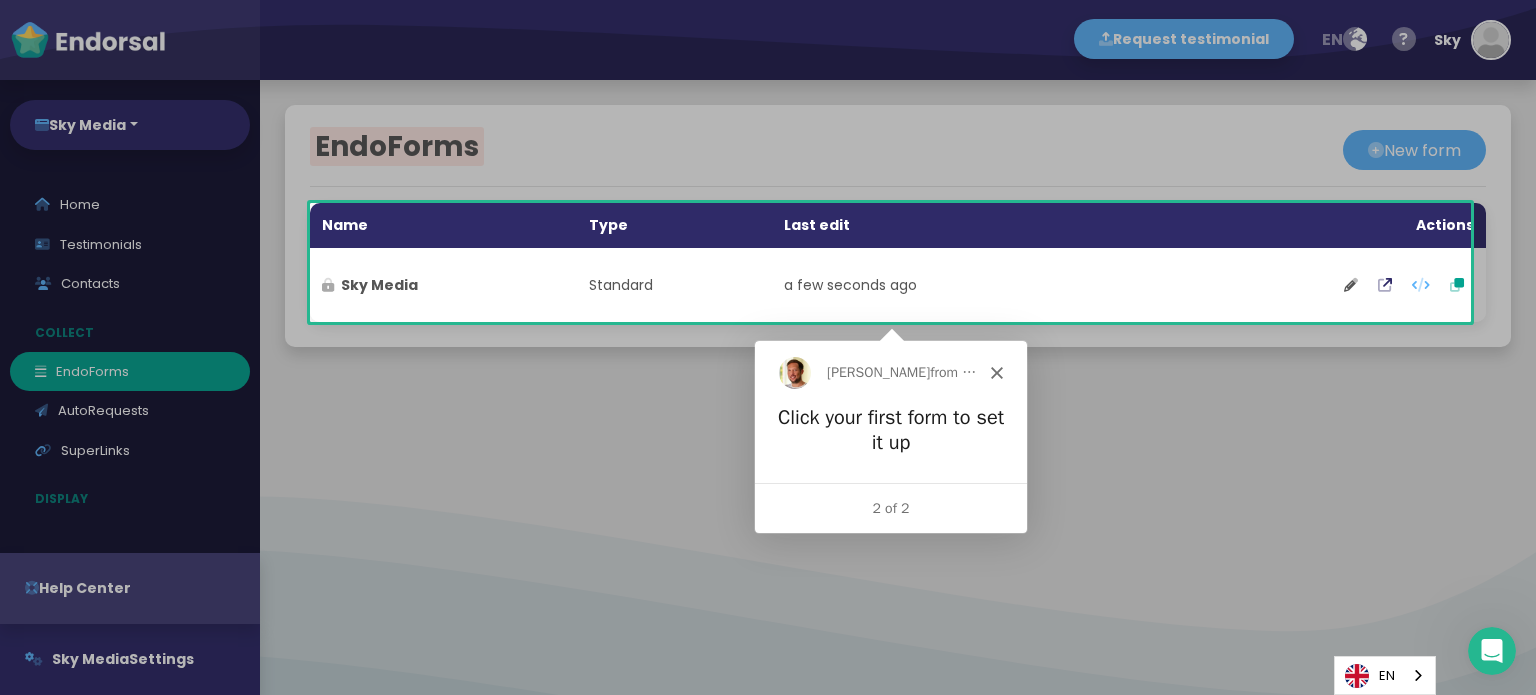 click on "[PERSON_NAME]  from [DOMAIN_NAME]" at bounding box center [889, 371] 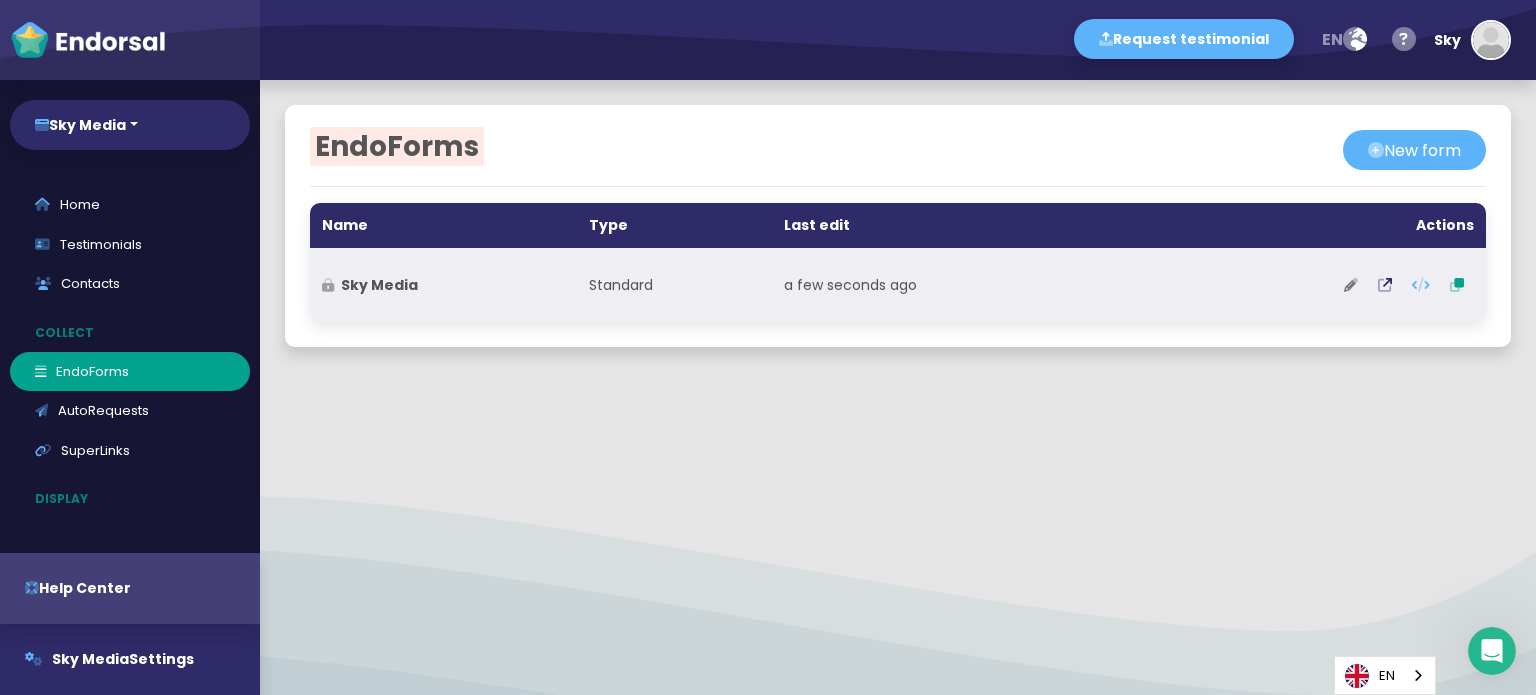 click 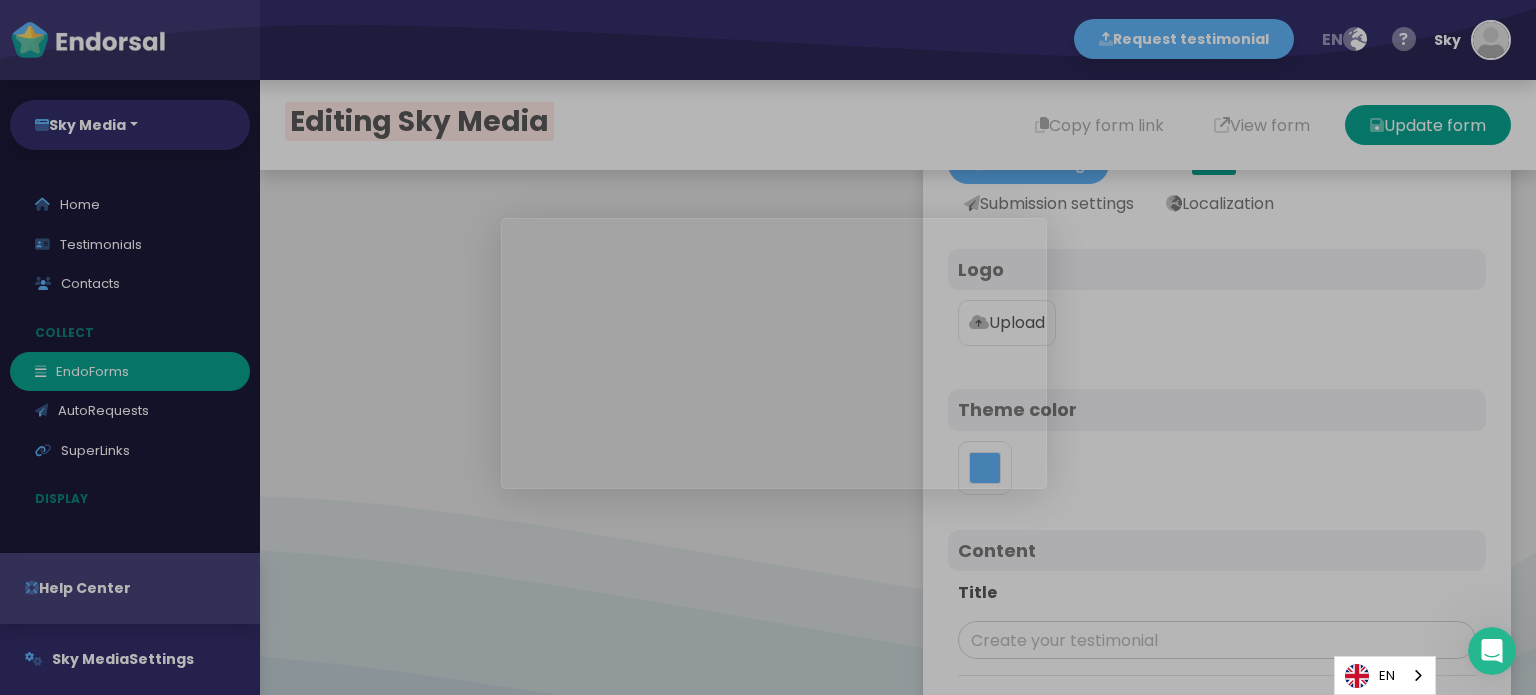 type on "#5DB3F9" 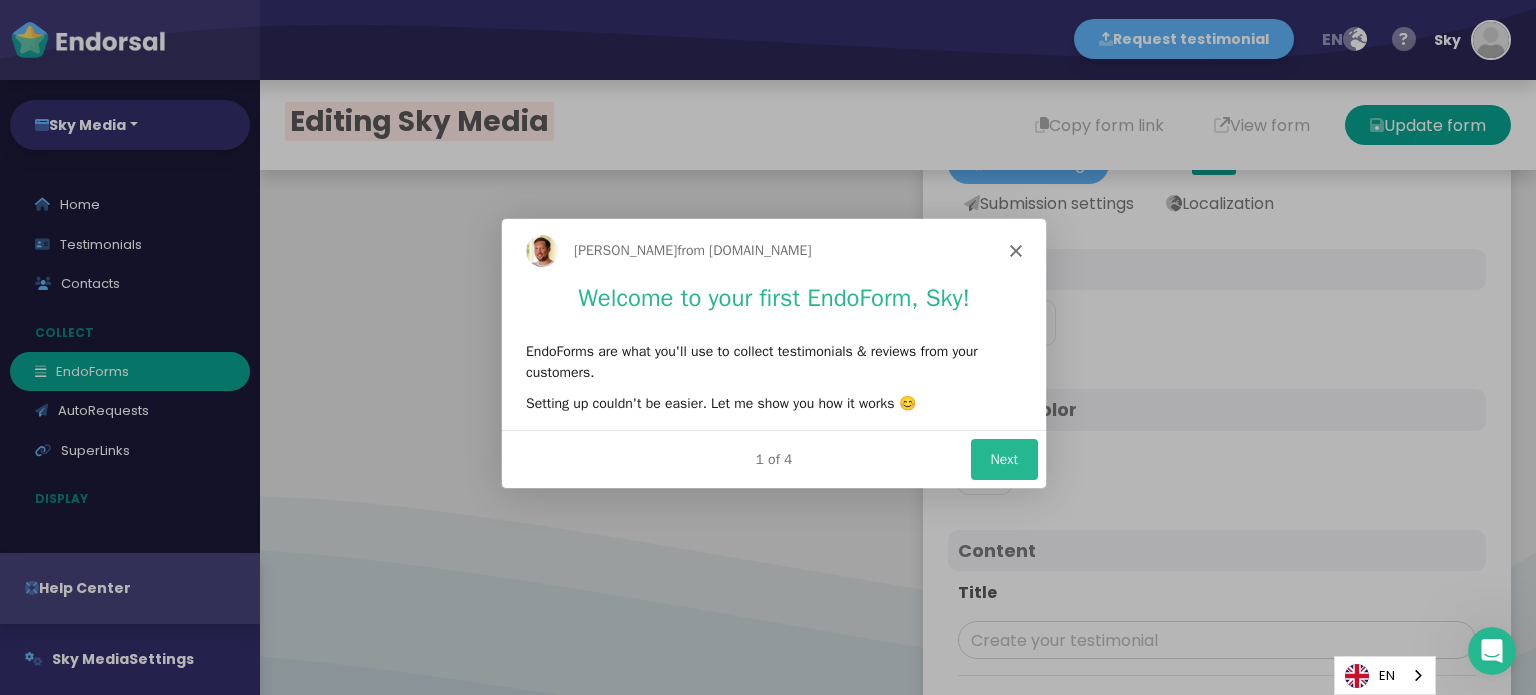 click on "Next" at bounding box center (1003, 458) 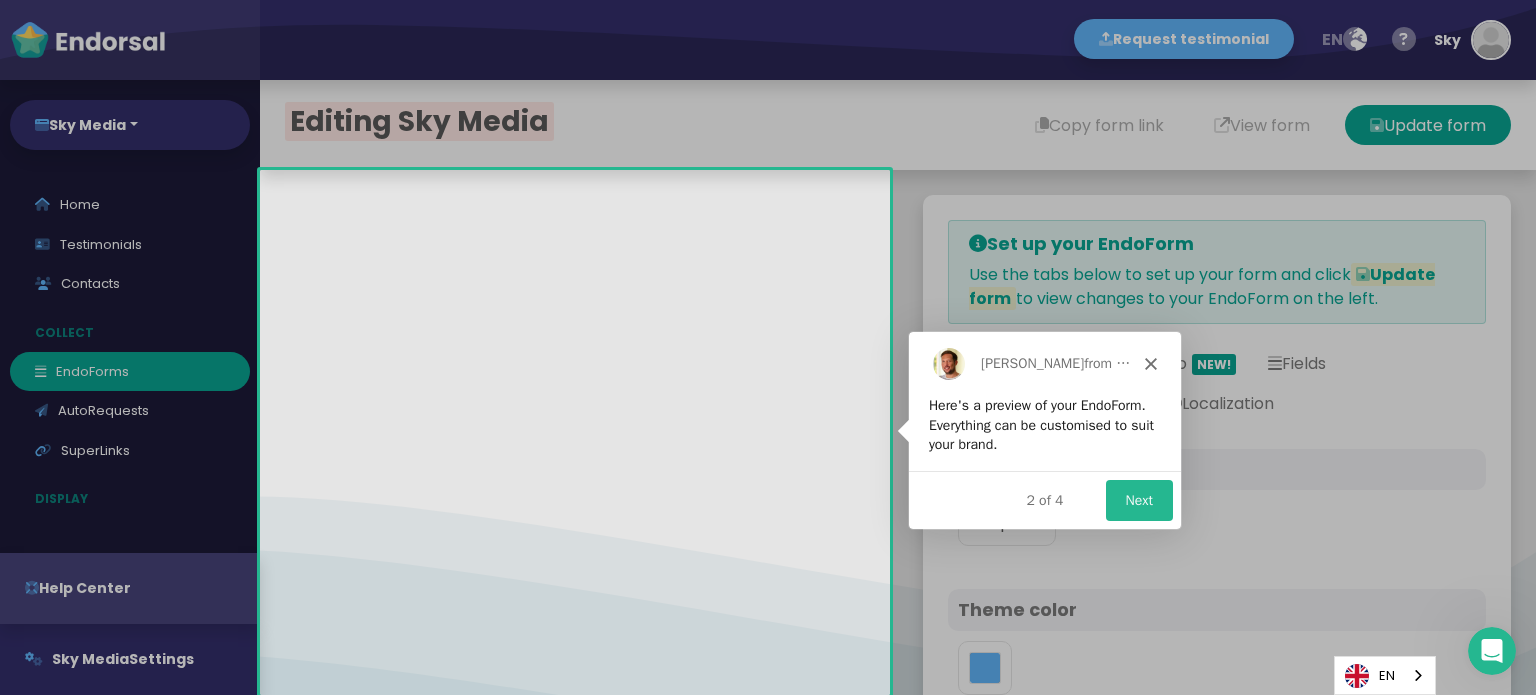 click 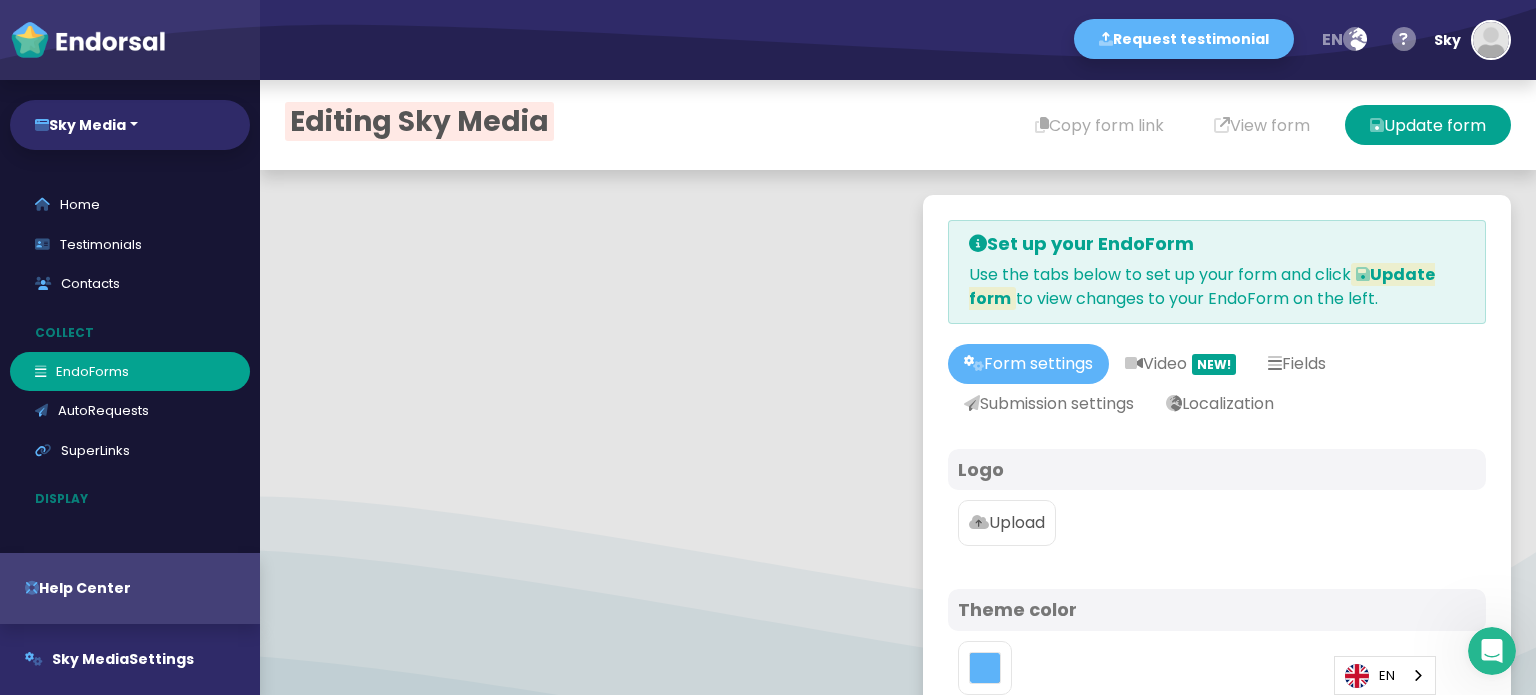 click on "Upload" at bounding box center [1007, 523] 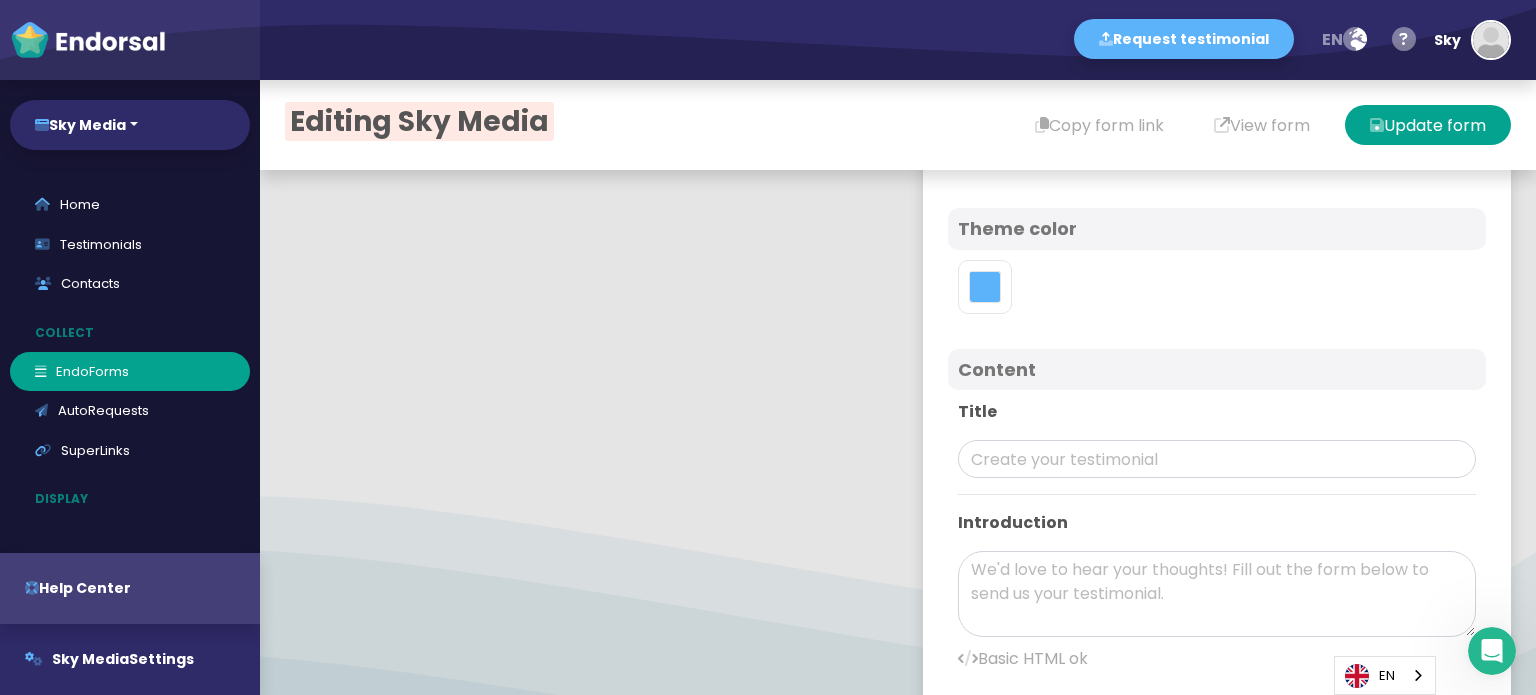 scroll, scrollTop: 600, scrollLeft: 0, axis: vertical 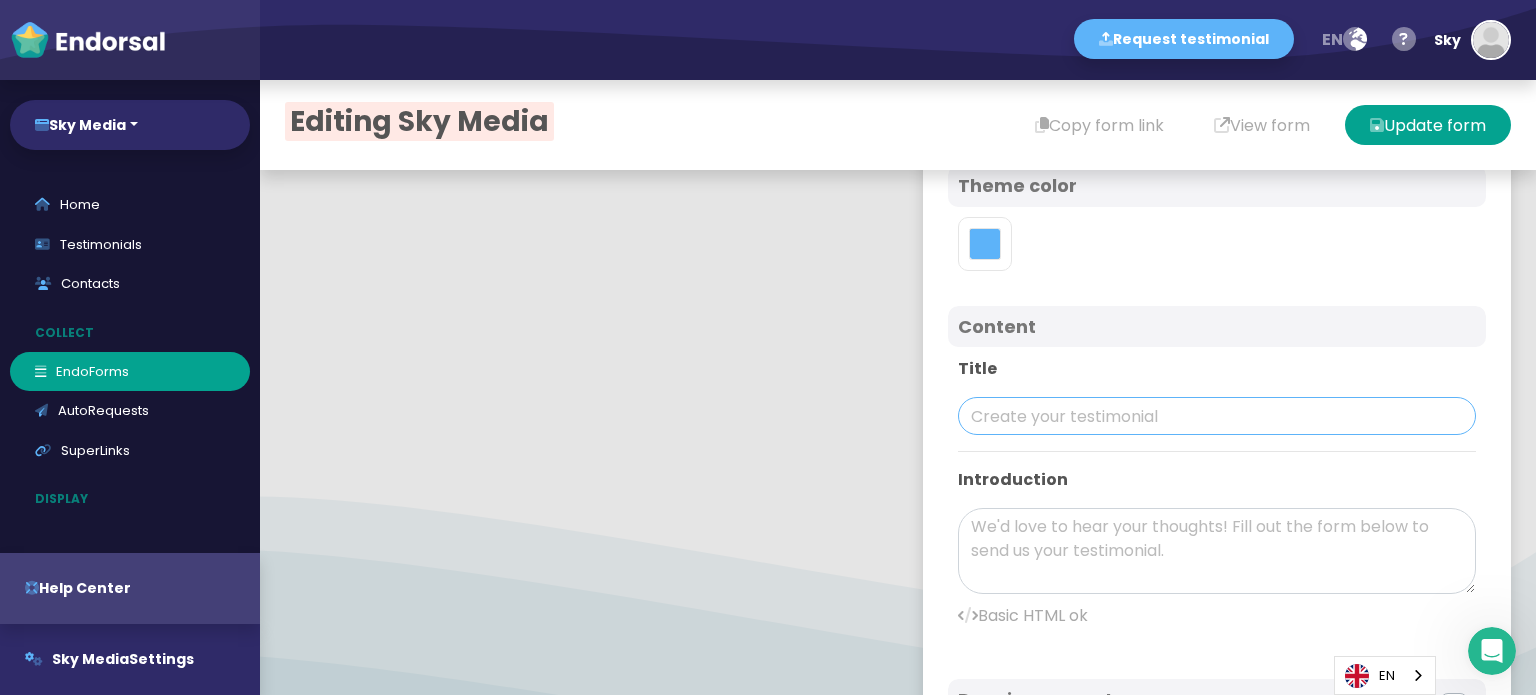 click at bounding box center (1217, 416) 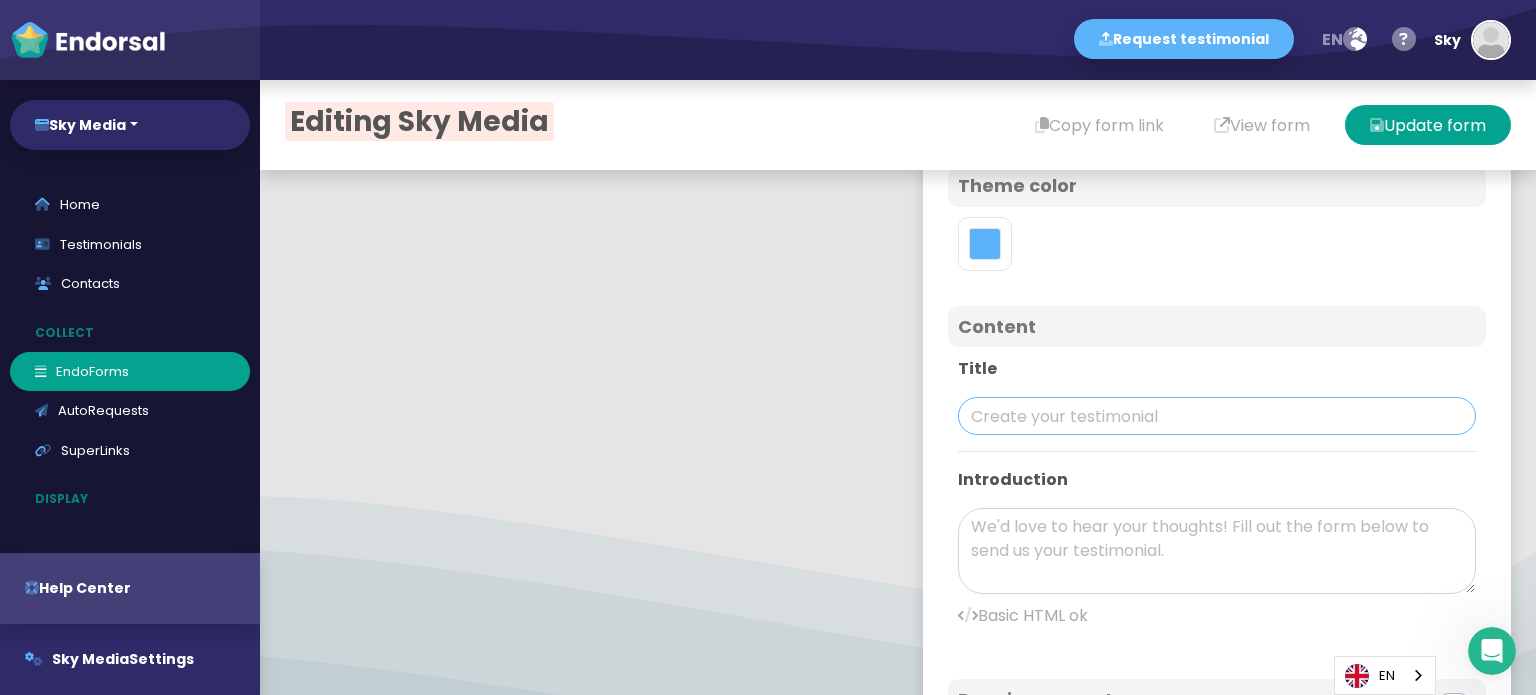 paste on "Sky Media" 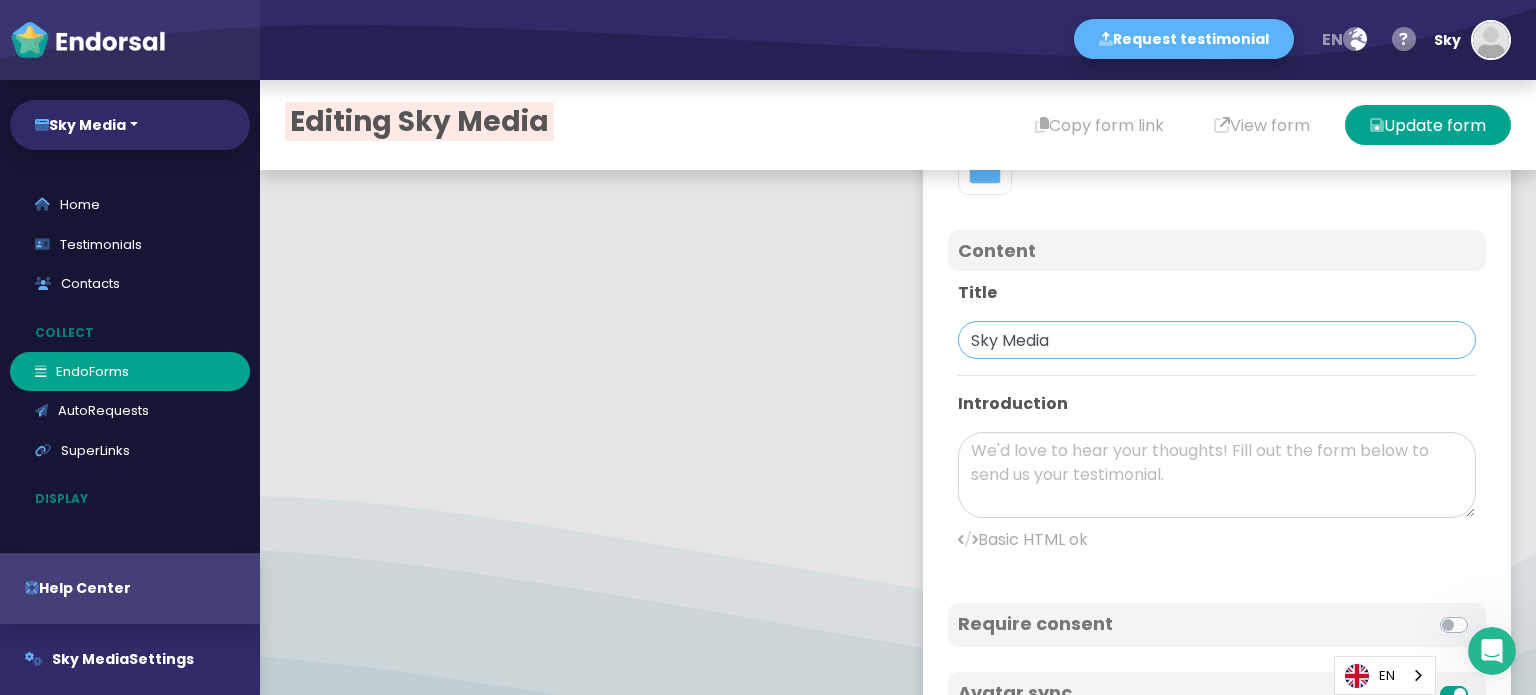 scroll, scrollTop: 800, scrollLeft: 0, axis: vertical 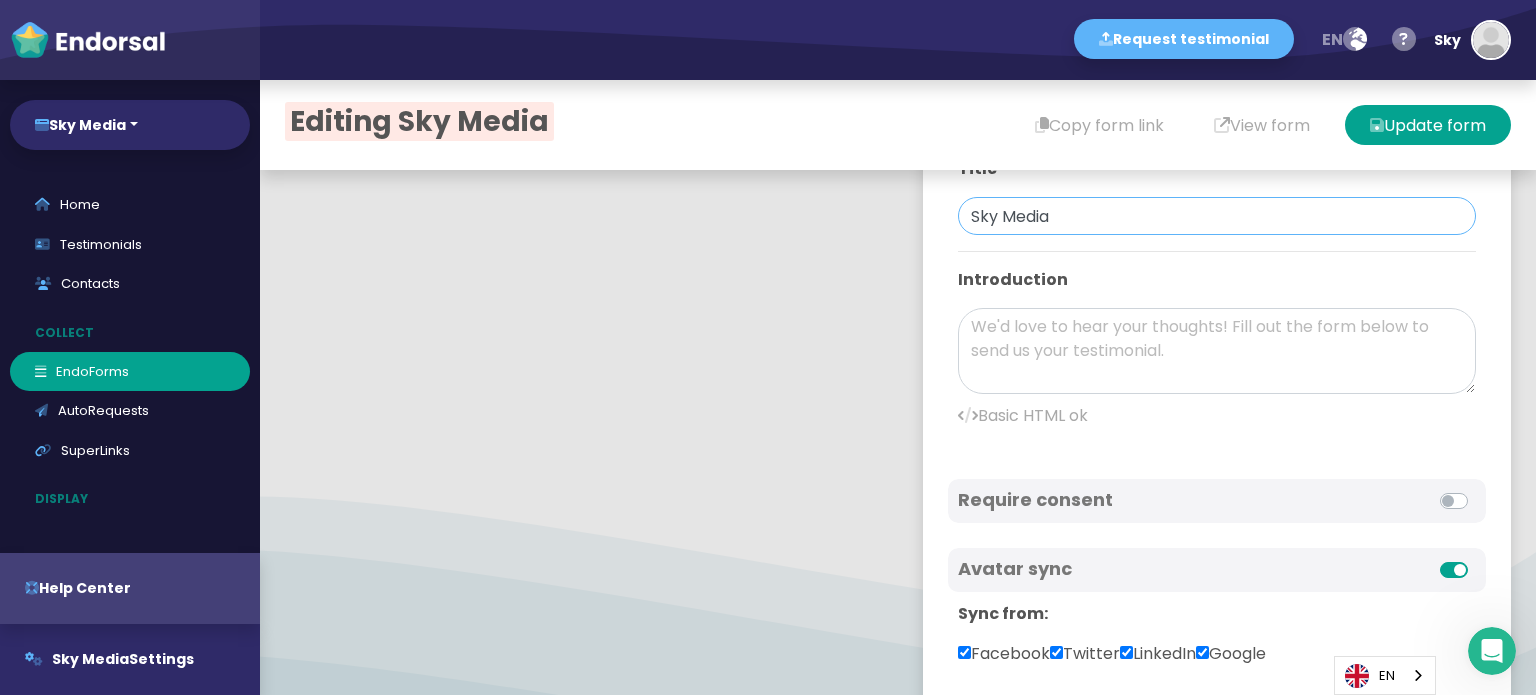 type on "Sky Media" 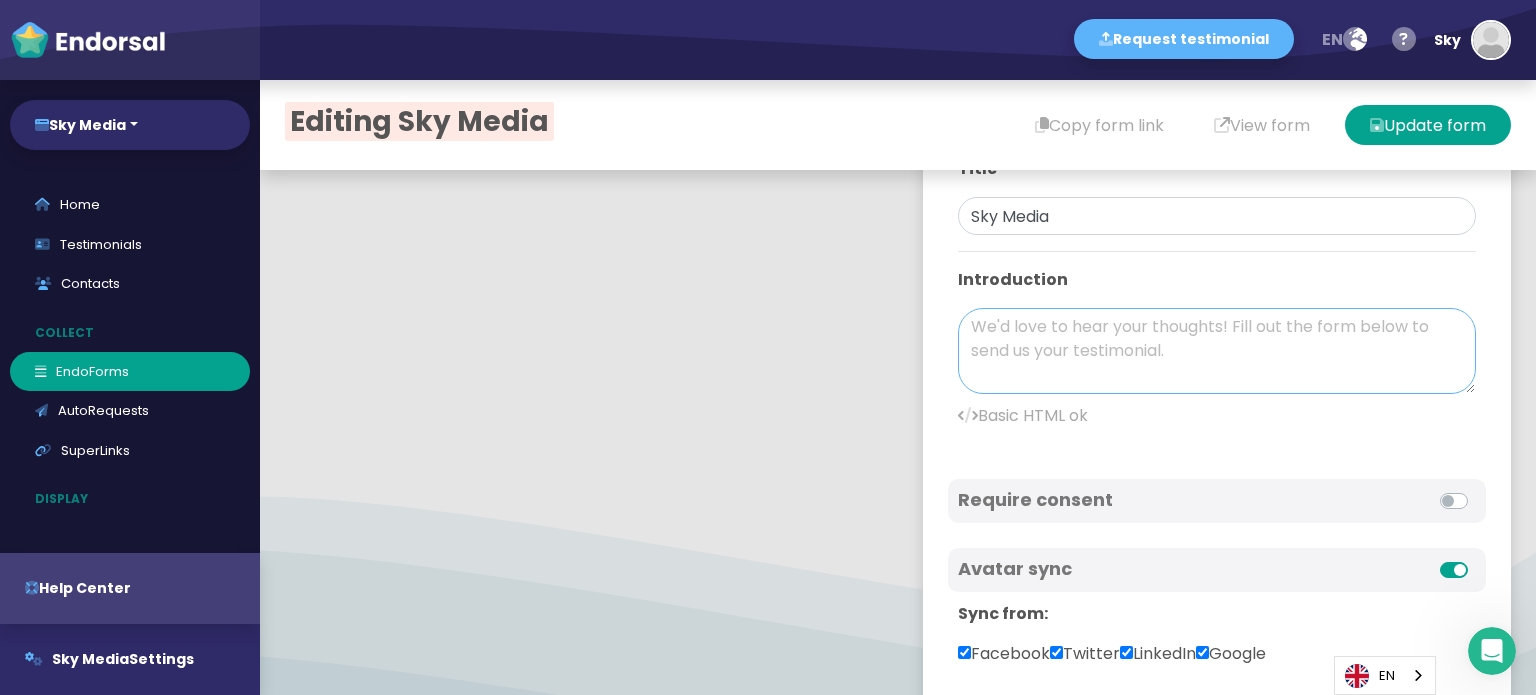 click at bounding box center (1217, 351) 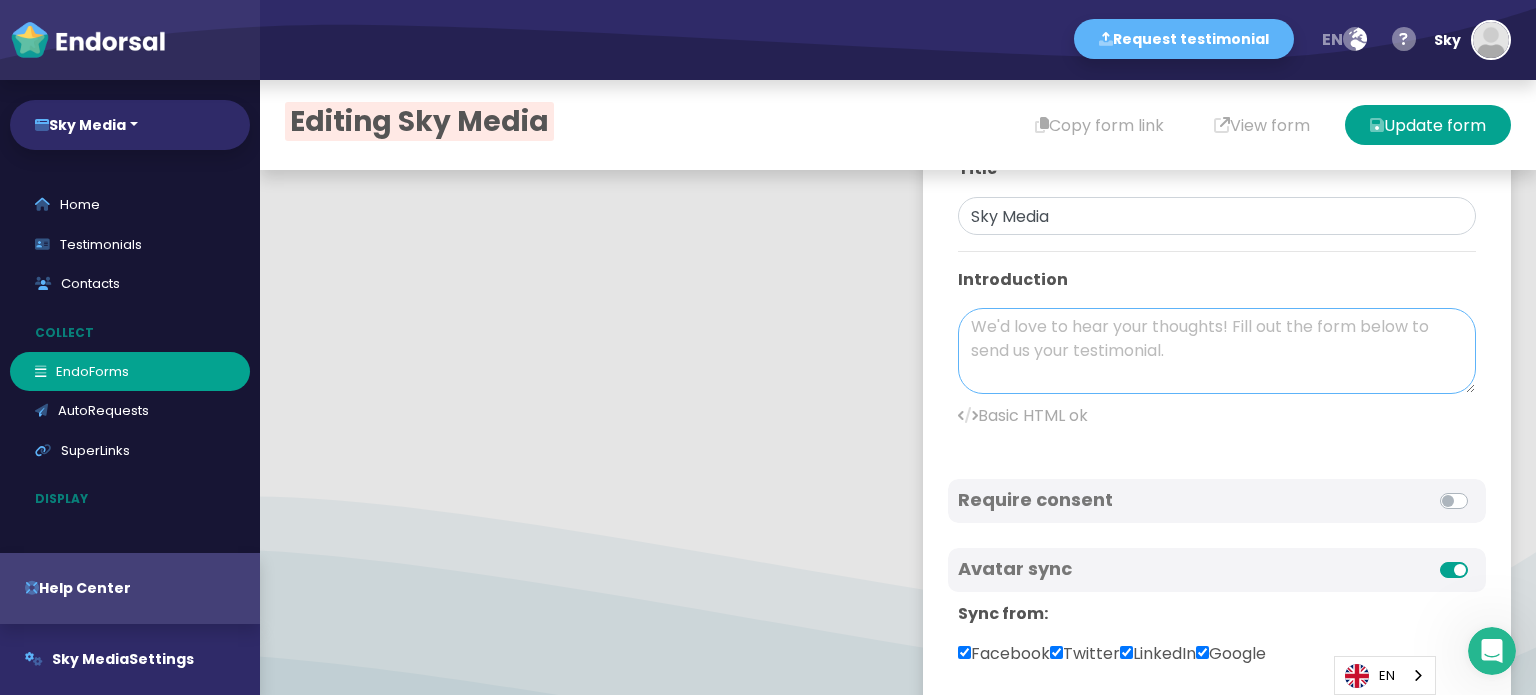 paste on ""Sky Media operates as a leading digital marketing agency from [GEOGRAPHIC_DATA] which delivers customized SEO solutions to businesses throughout the nation. Our extensive search engine optimization experience allows us to produce exceptional results for clients which boosts their visibility and brings targeted visitors and generates conversions. Sky Media recognizes the intense digital market competition while understanding how vital it is to achieve top positions on search engine result pages (SERP). Our team develops individualized SEO plans that specifically address the specific requirements of every client.
Our team of experts operates from both [GEOGRAPHIC_DATA] and [GEOGRAPHIC_DATA] to provide expert online presence enhancement services that make your business stand out. Our SEO services provide clients with complete solutions that include keyword analysis and on-page optimization and technical SEO work and link-building strategy development. The specific focus on SEO [GEOGRAPHIC_DATA] and SEO [GEOGRAPHIC_DATA] enables us to op..." 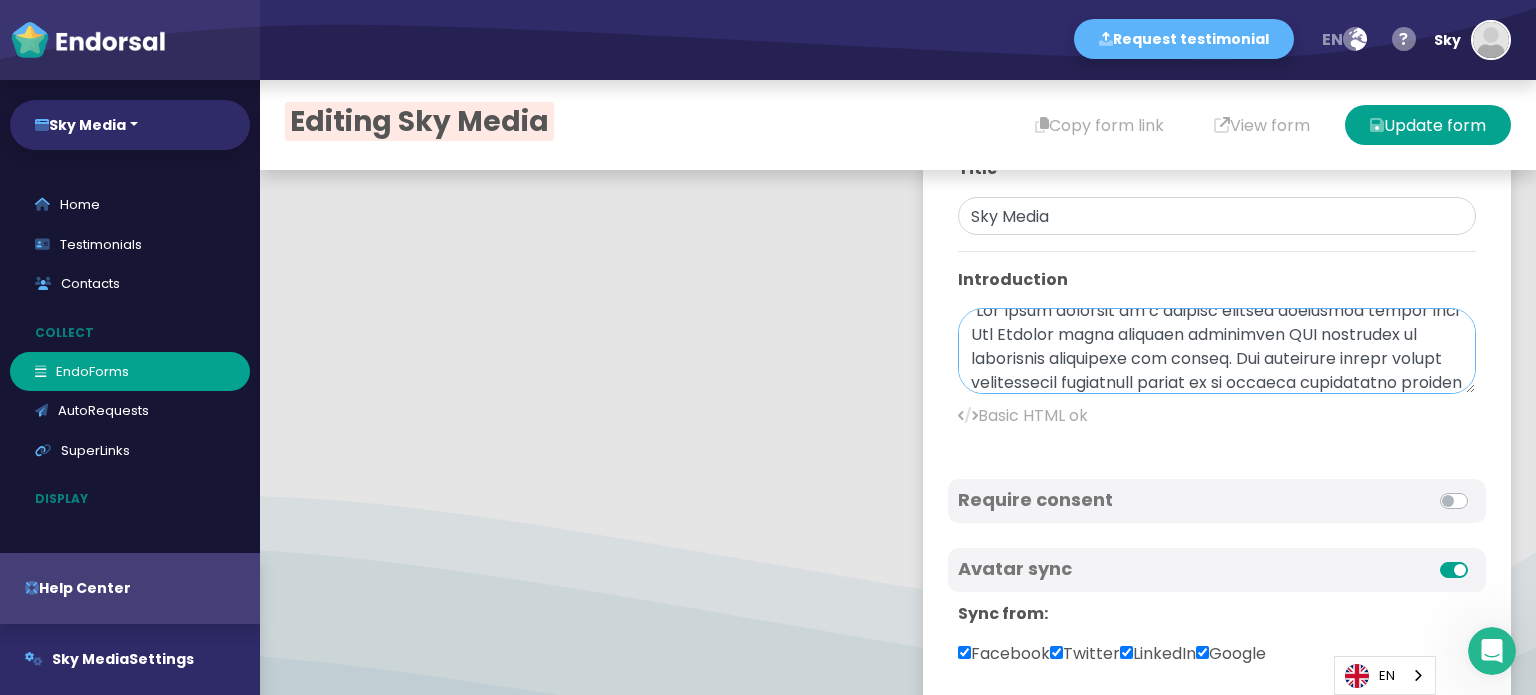 scroll, scrollTop: 0, scrollLeft: 0, axis: both 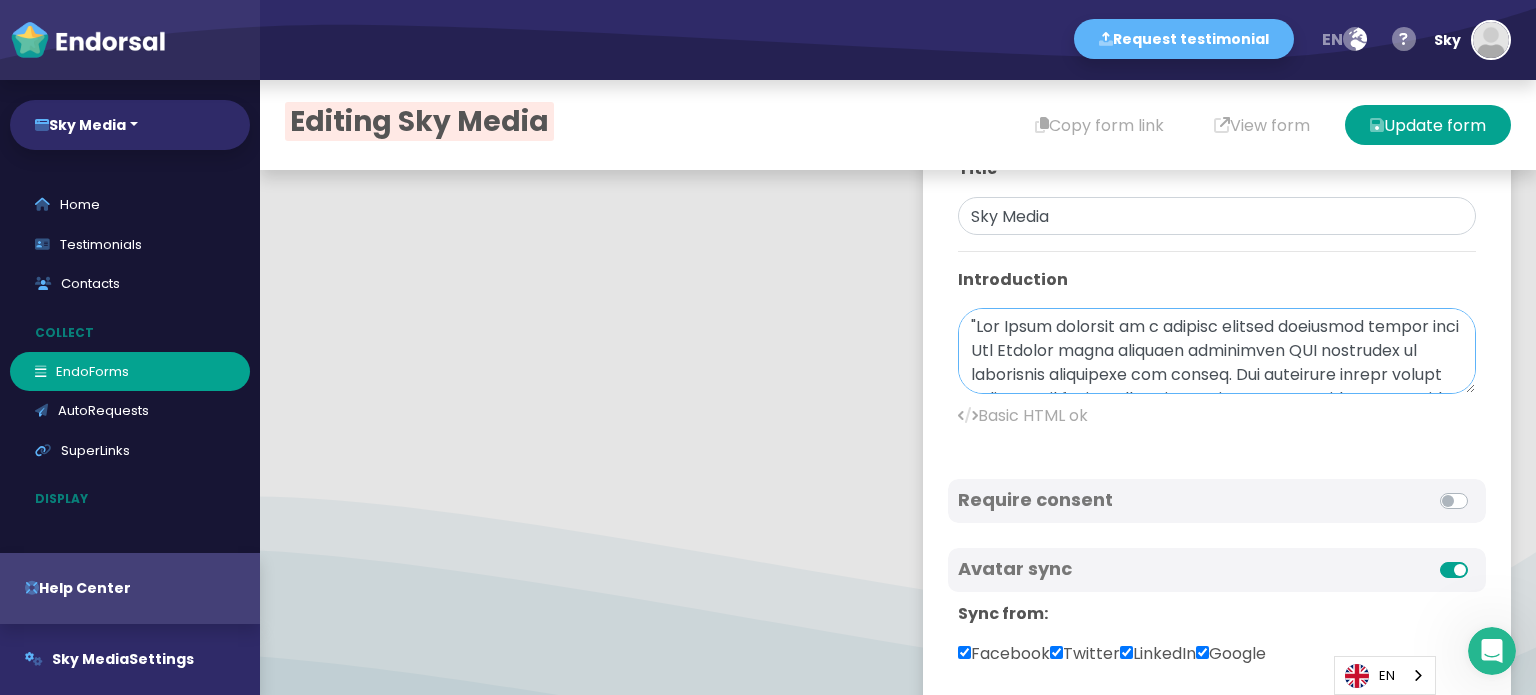 click at bounding box center [1217, 351] 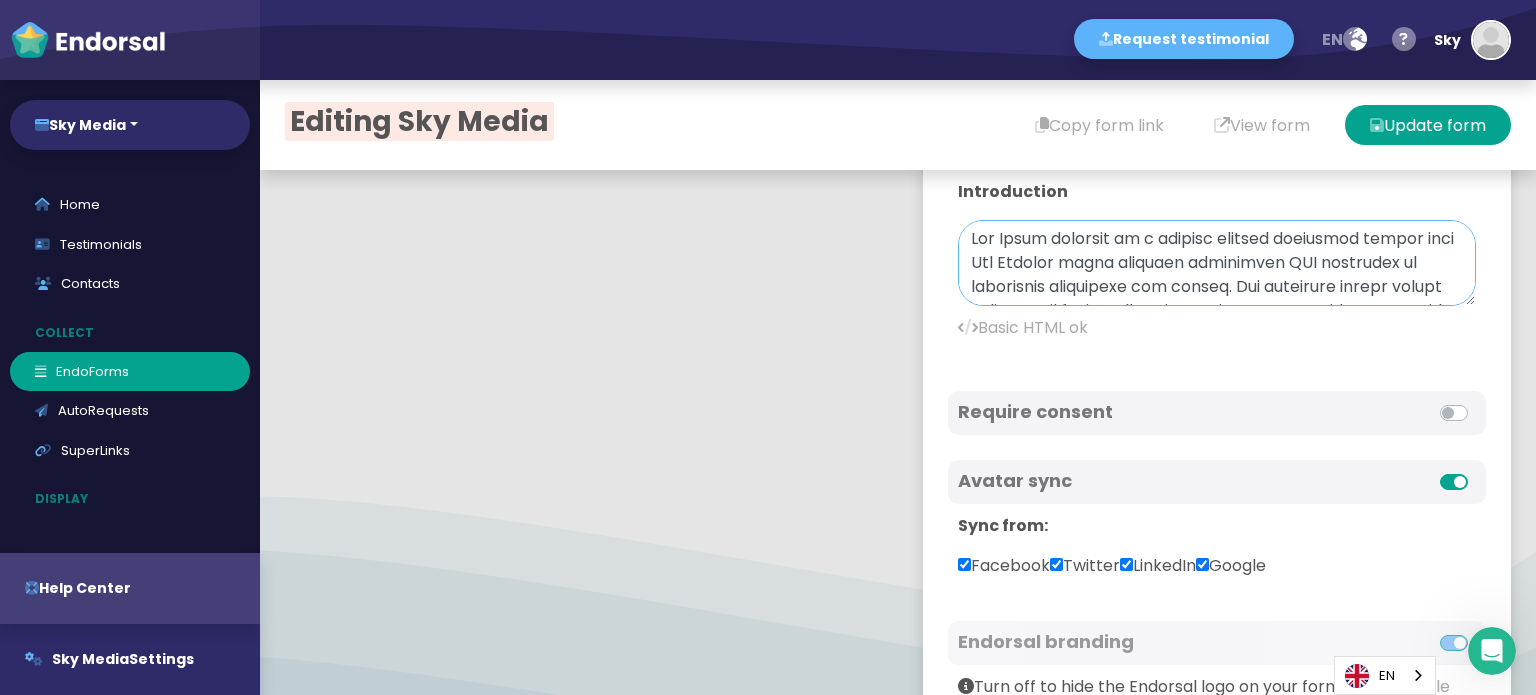 scroll, scrollTop: 900, scrollLeft: 0, axis: vertical 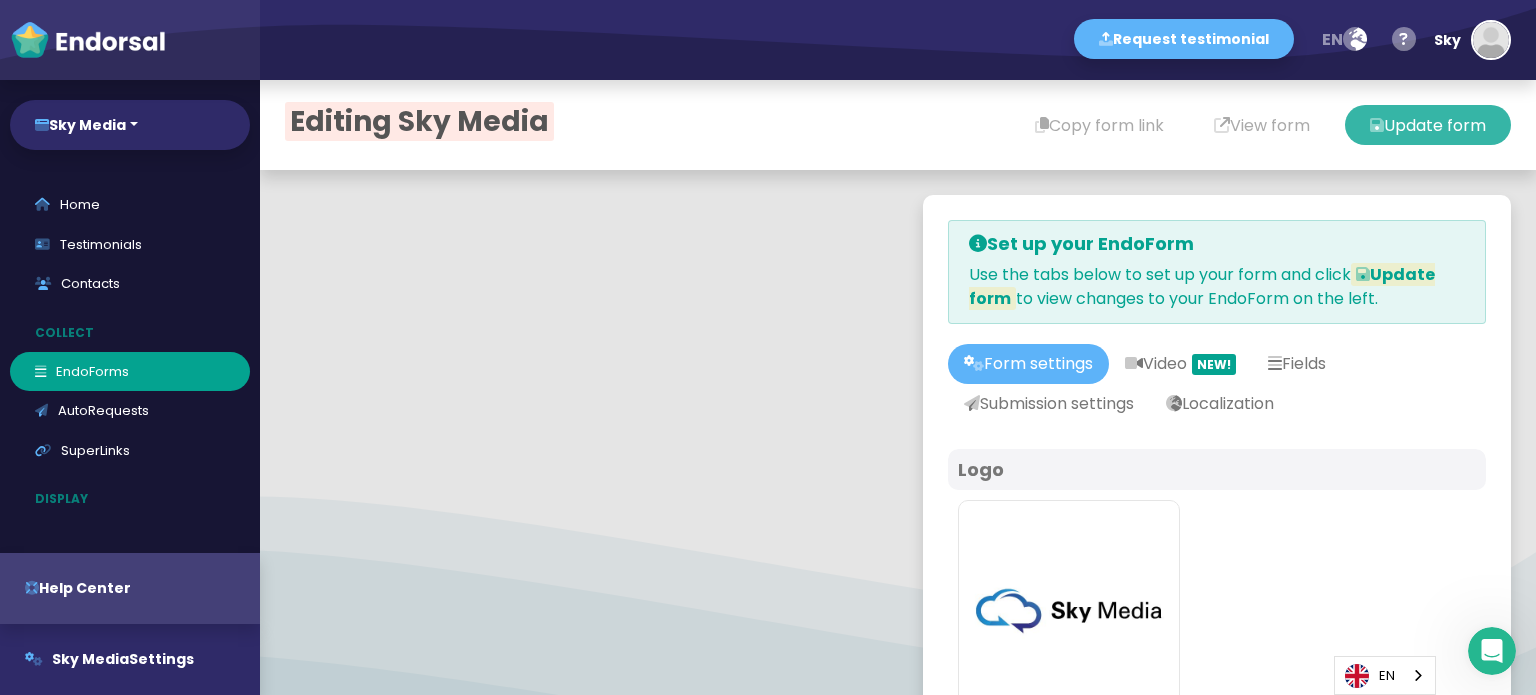 click on "Update form" at bounding box center (1428, 125) 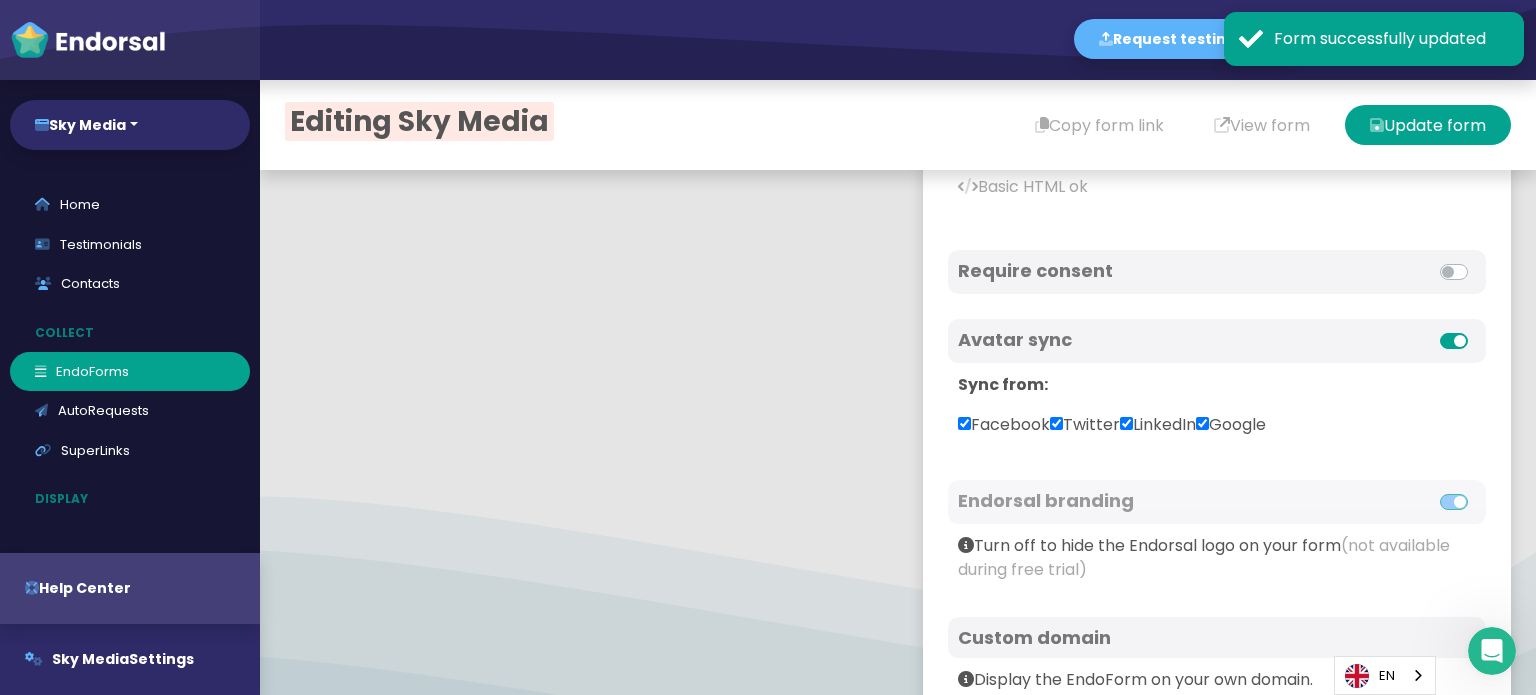 scroll, scrollTop: 1032, scrollLeft: 0, axis: vertical 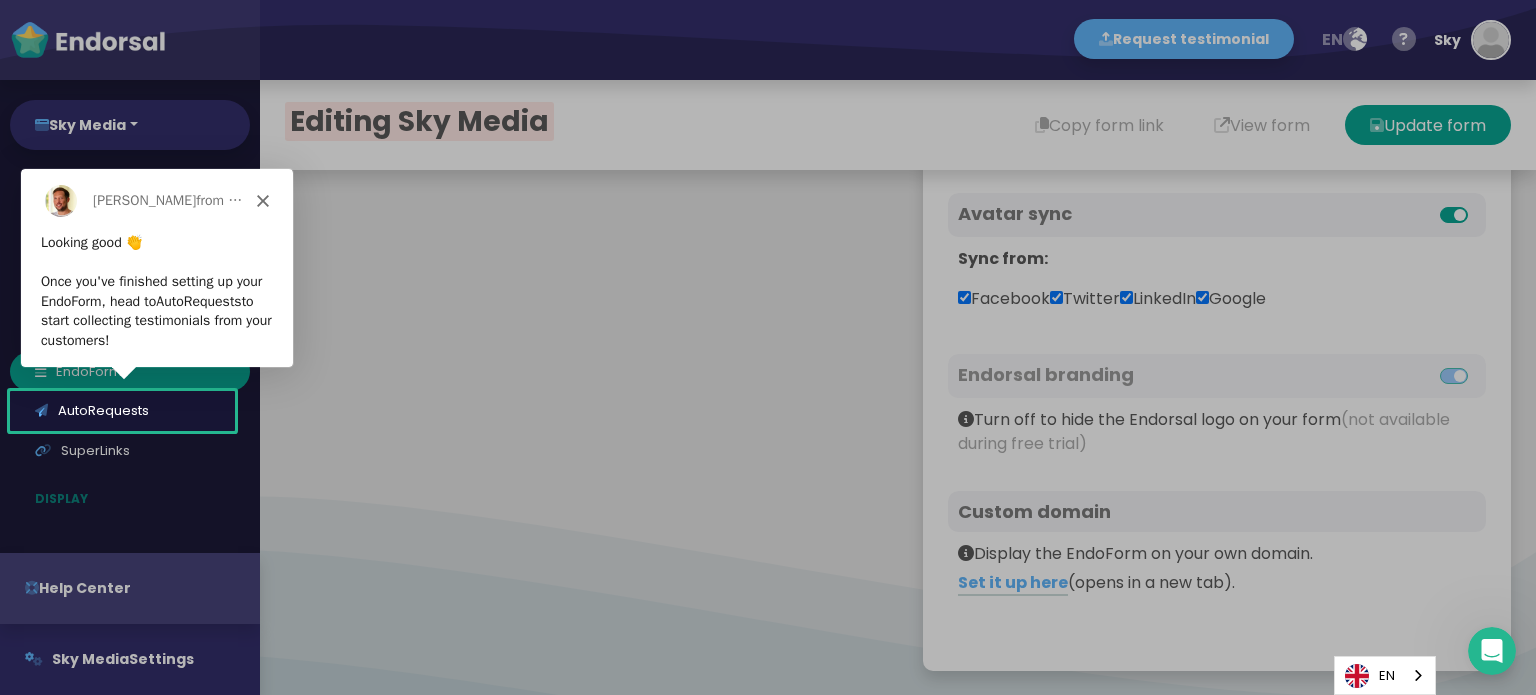 click at bounding box center [768, 347] 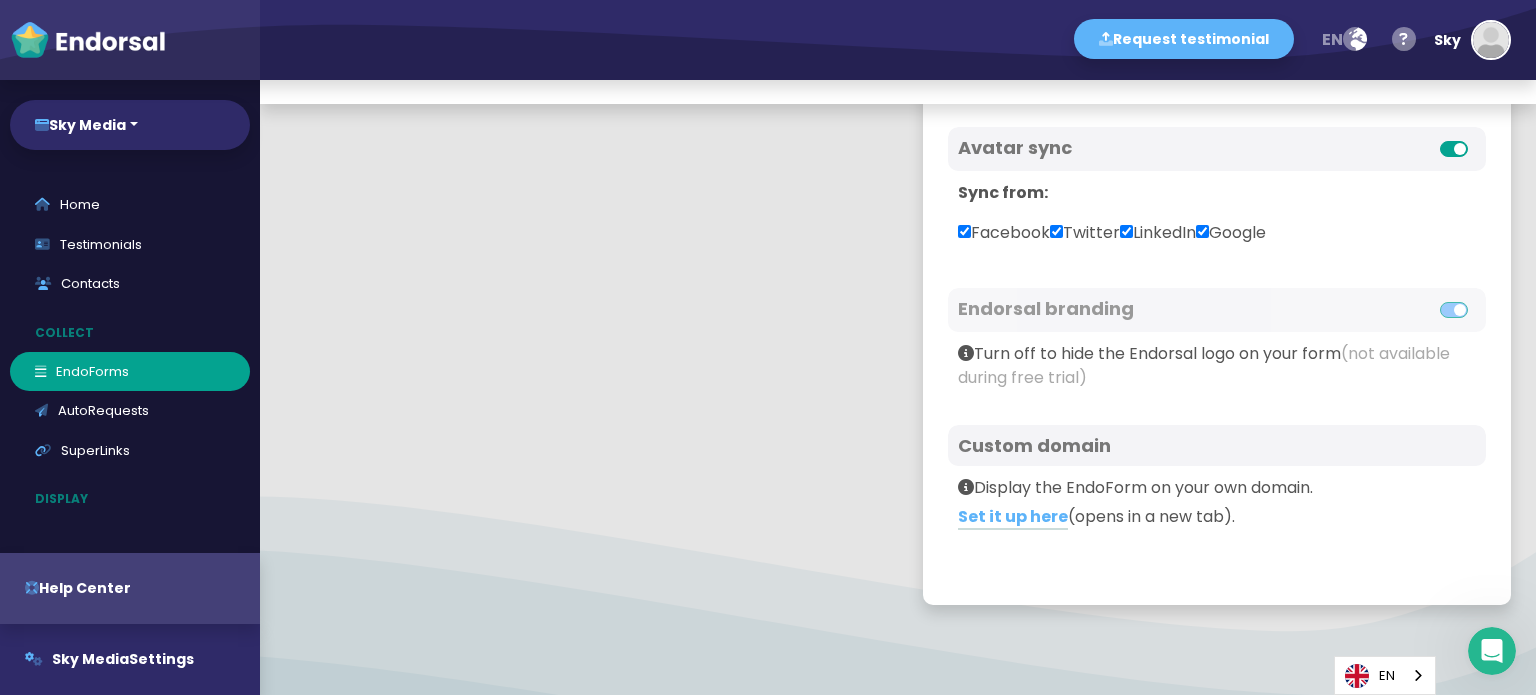 scroll, scrollTop: 100, scrollLeft: 0, axis: vertical 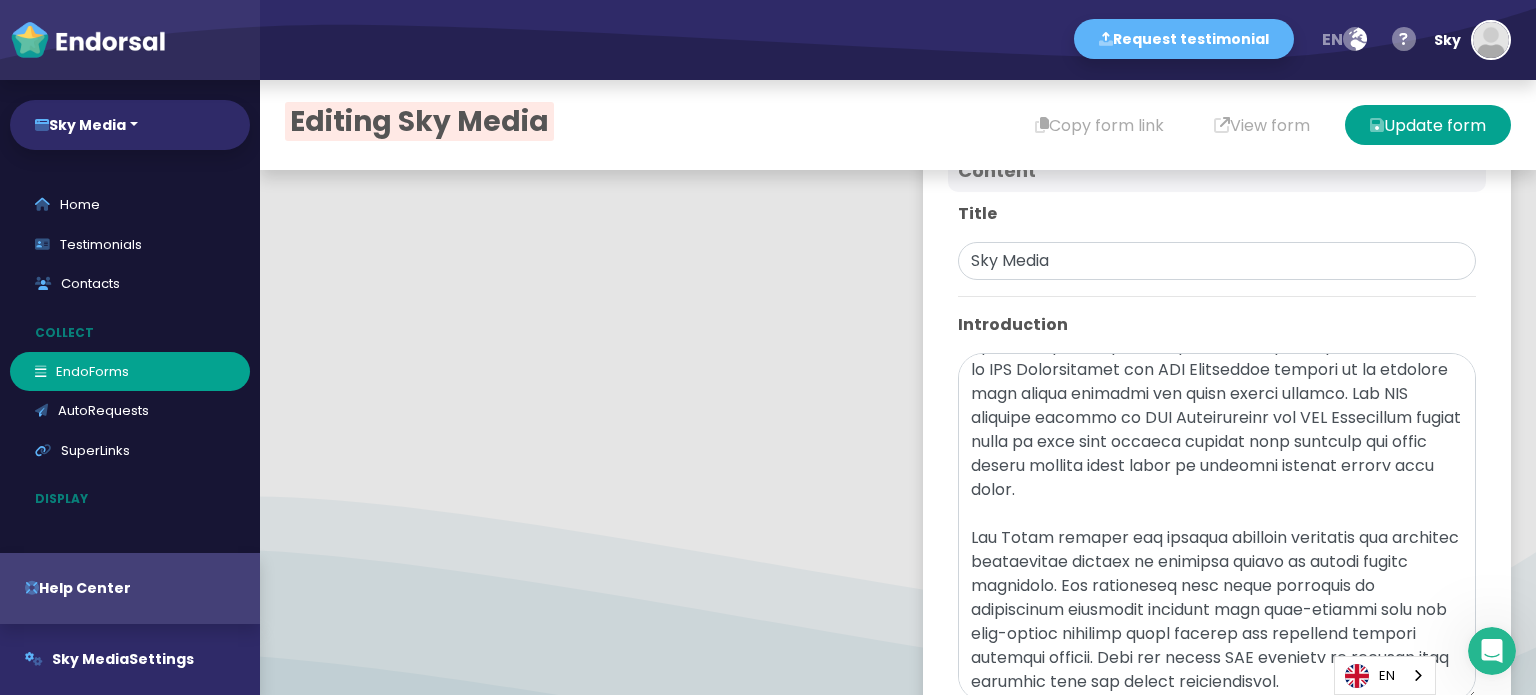 drag, startPoint x: 1441, startPoint y: 434, endPoint x: 1458, endPoint y: 696, distance: 262.55093 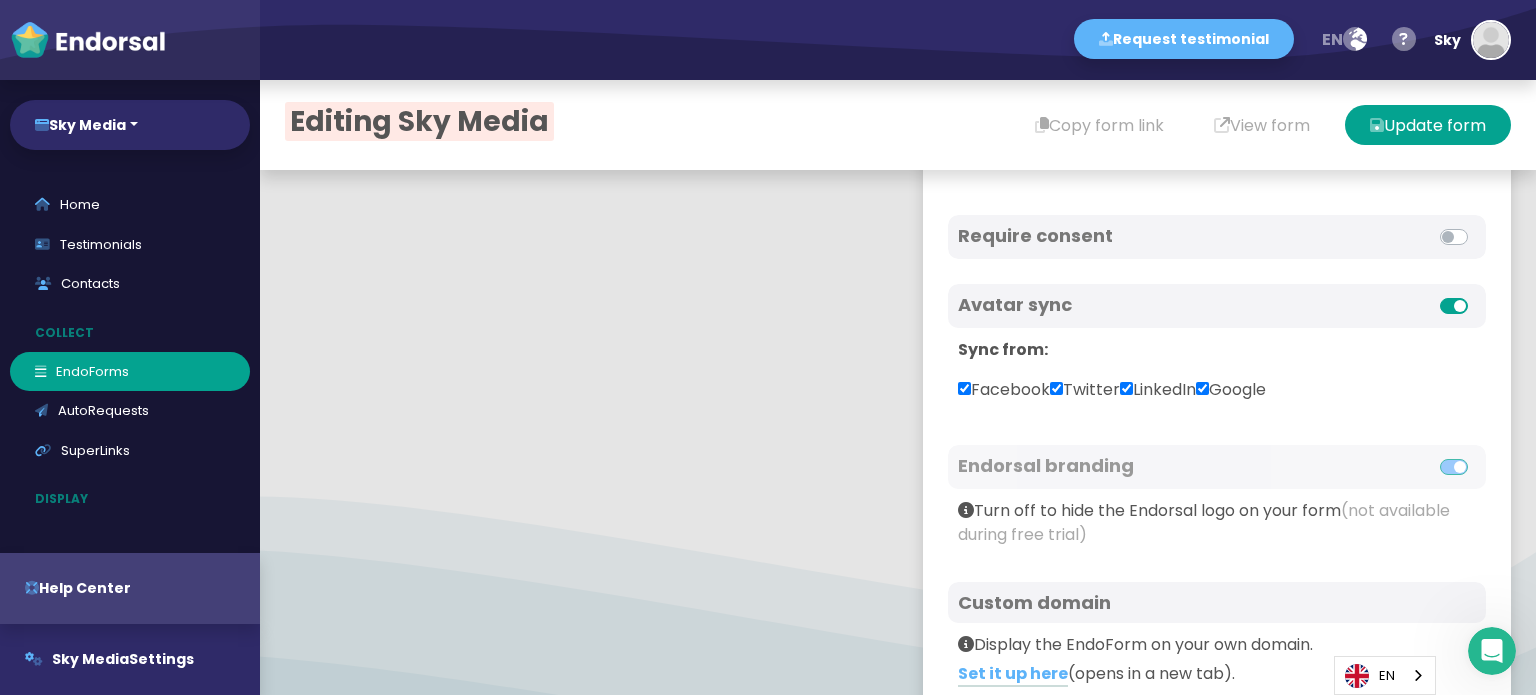 scroll, scrollTop: 803, scrollLeft: 0, axis: vertical 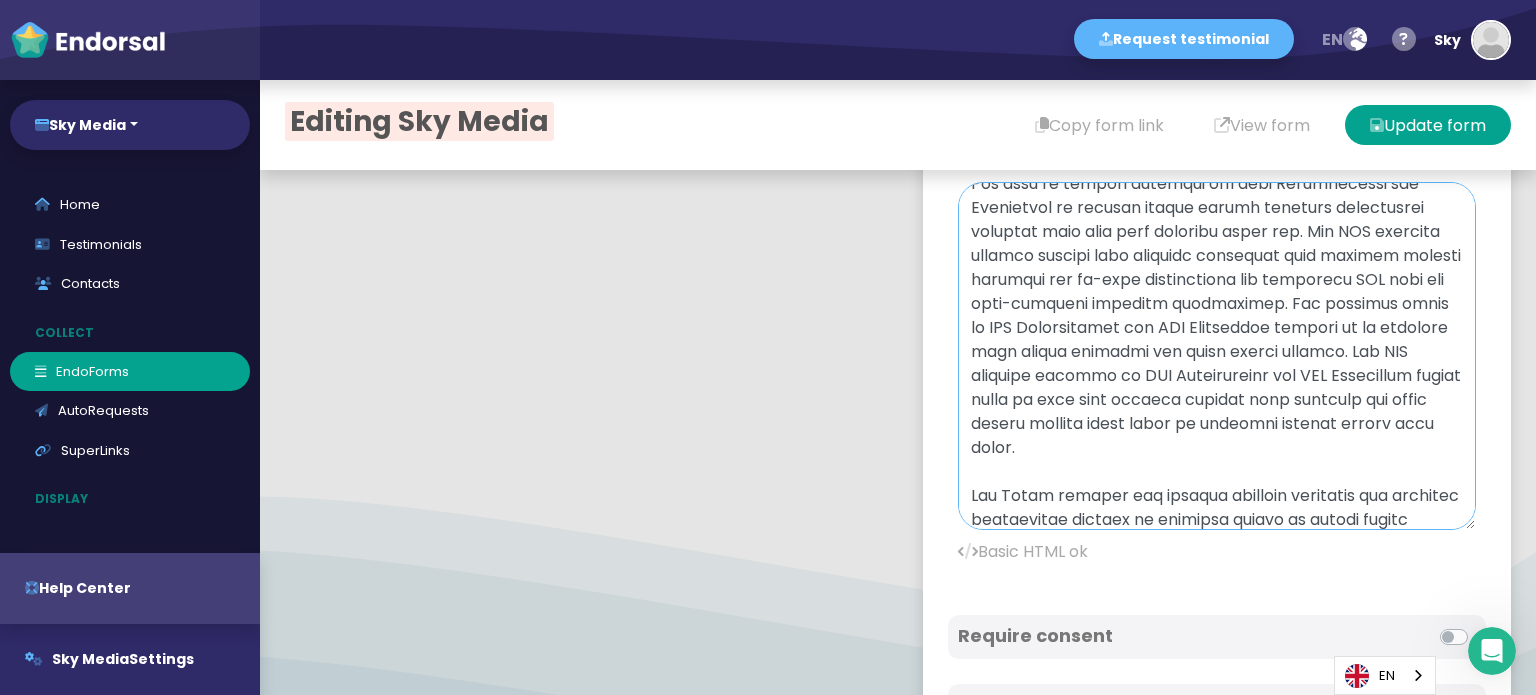 click at bounding box center (1217, 356) 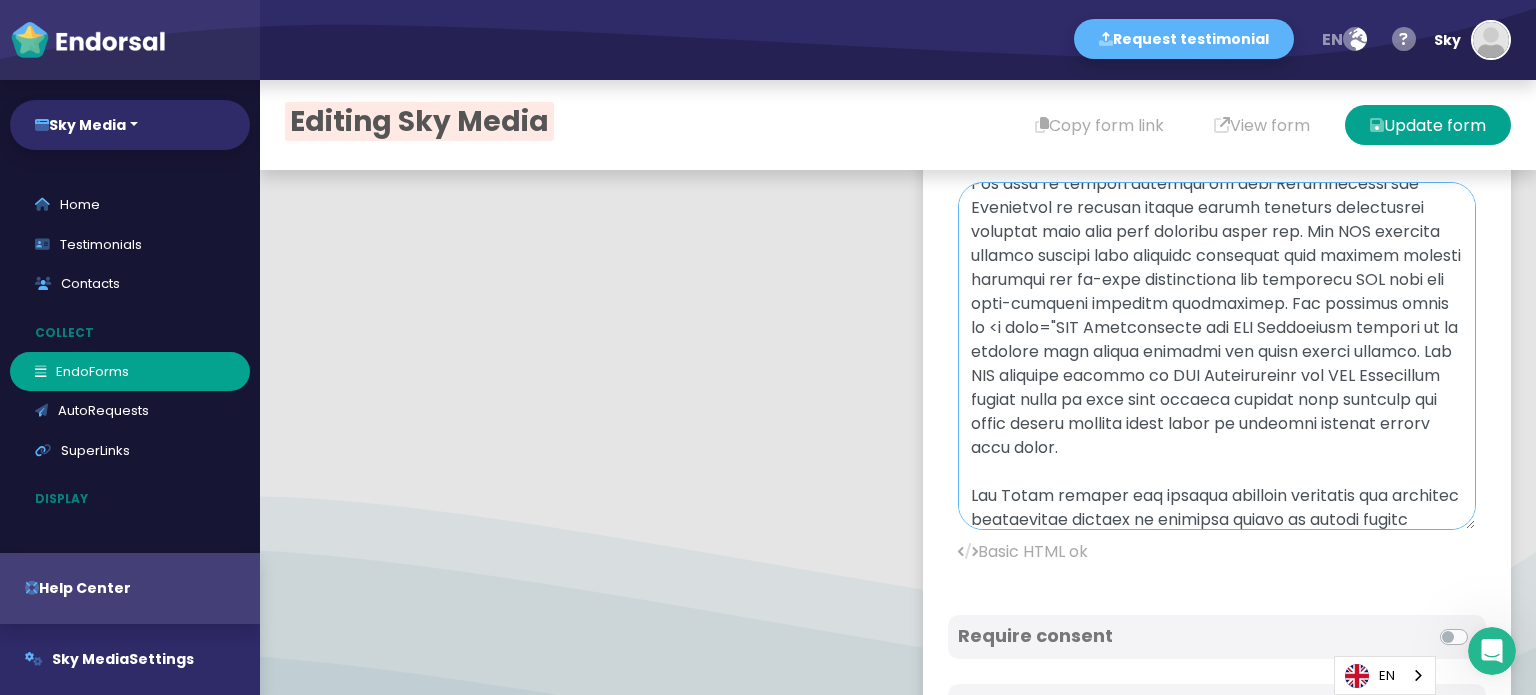 paste on "[URL][DOMAIN_NAME]" 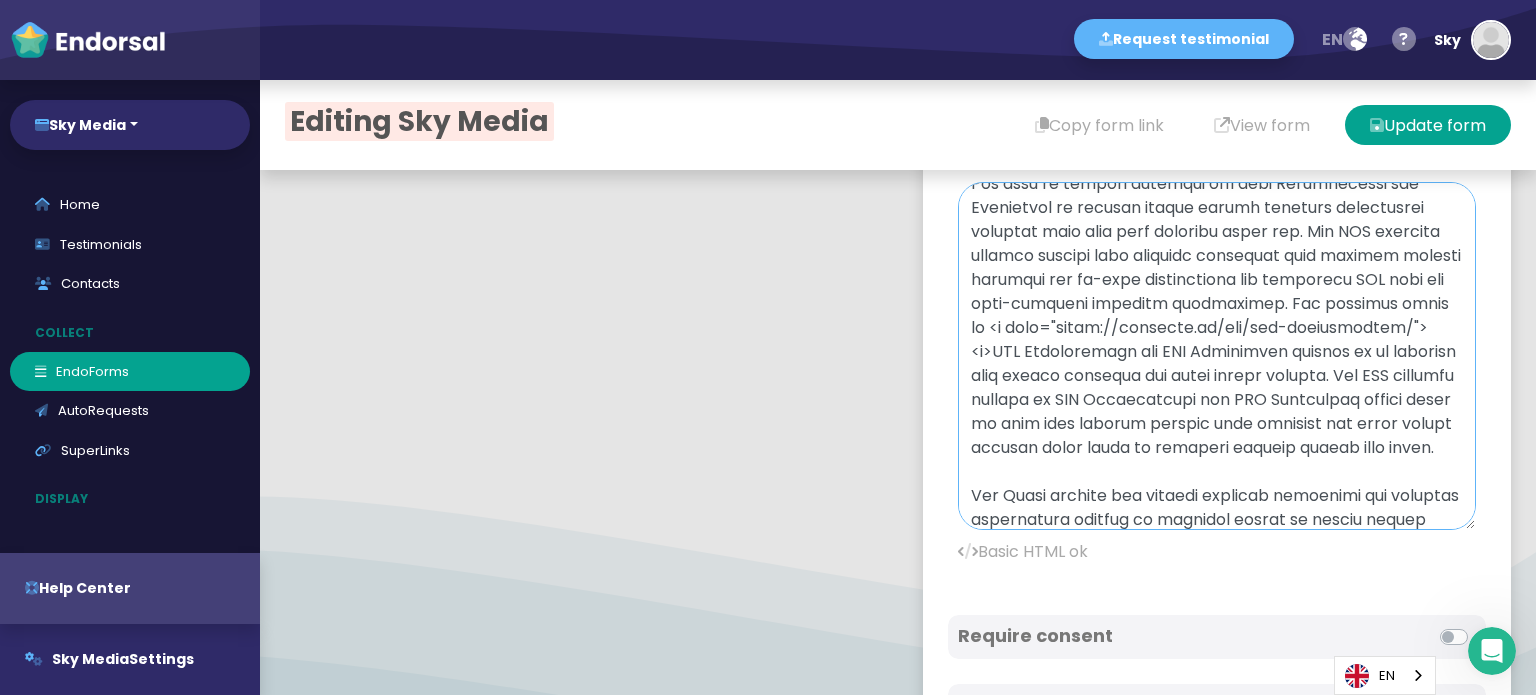 click at bounding box center (1217, 356) 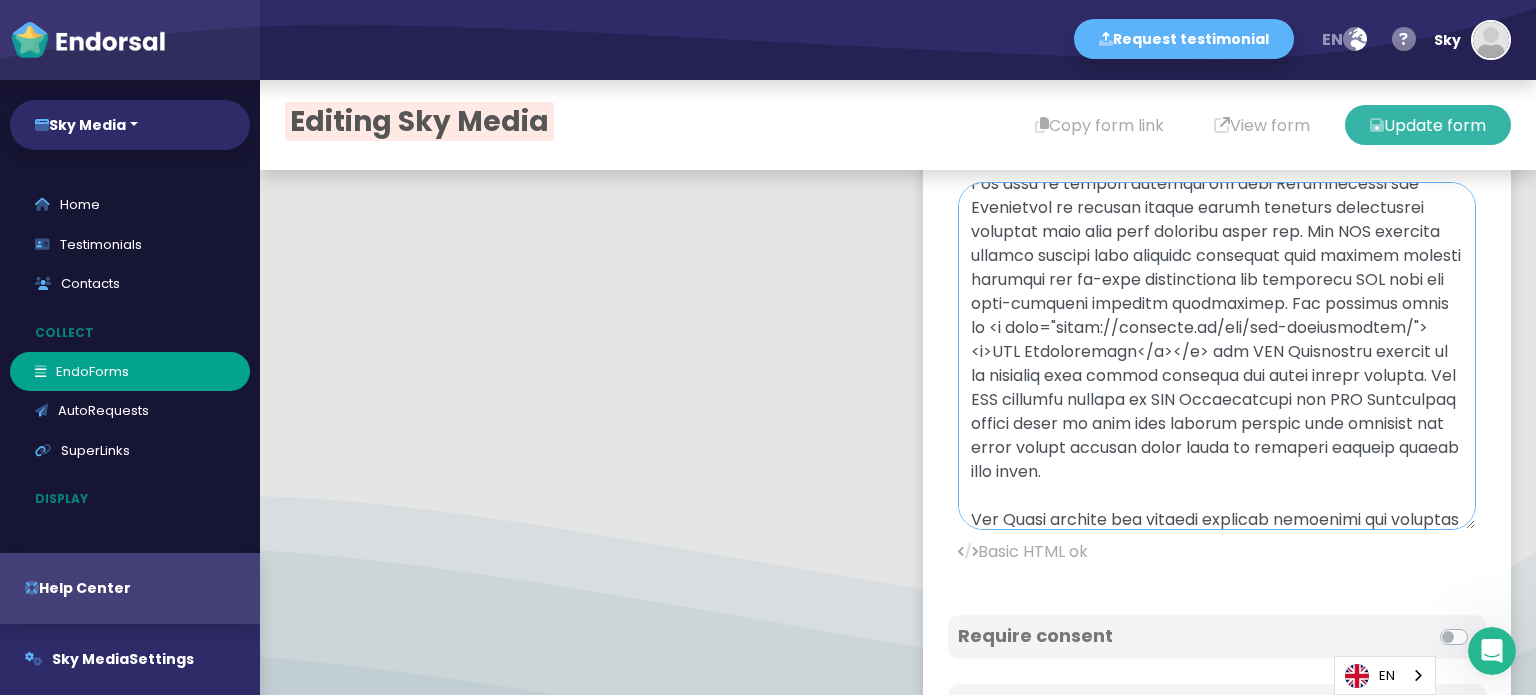 type on "Sky Media operates as a leading digital marketing agency from [GEOGRAPHIC_DATA] which delivers customized SEO solutions to businesses throughout the nation. Our extensive search engine optimization experience allows us to produce exceptional results for clients which boosts their visibility and brings targeted visitors and generates conversions. Sky Media recognizes the intense digital market competition while understanding how vital it is to achieve top positions on search engine result pages (SERP). Our team develops individualized SEO plans that specifically address the specific requirements of every client.
Our team of experts operates from both [GEOGRAPHIC_DATA] and [GEOGRAPHIC_DATA] to provide expert online presence enhancement services that make your business stand out. Our SEO services provide clients with complete solutions that include keyword analysis and on-page optimization and technical SEO work and link-building strategy development. The specific focus on <a href="[URL][DOMAIN_NAME]"><..." 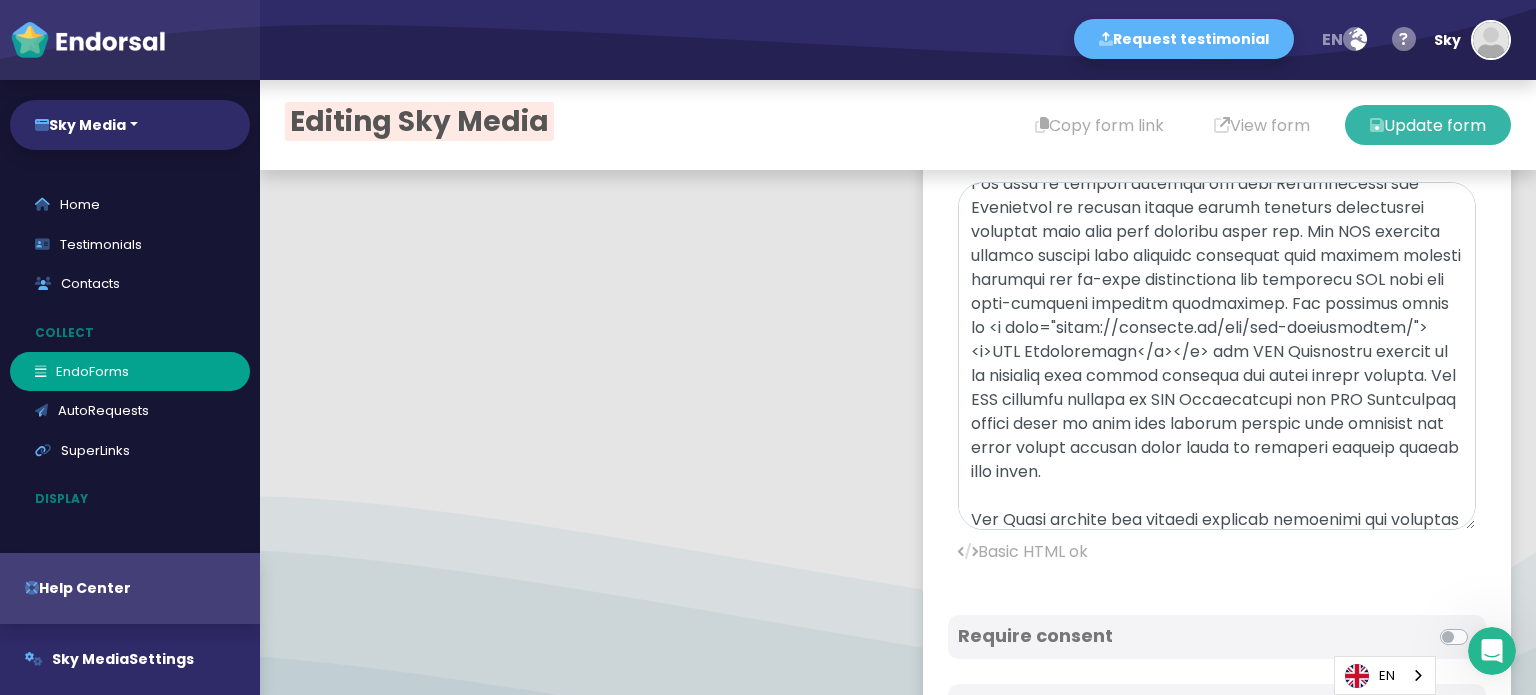 click on "Update form" at bounding box center [1428, 125] 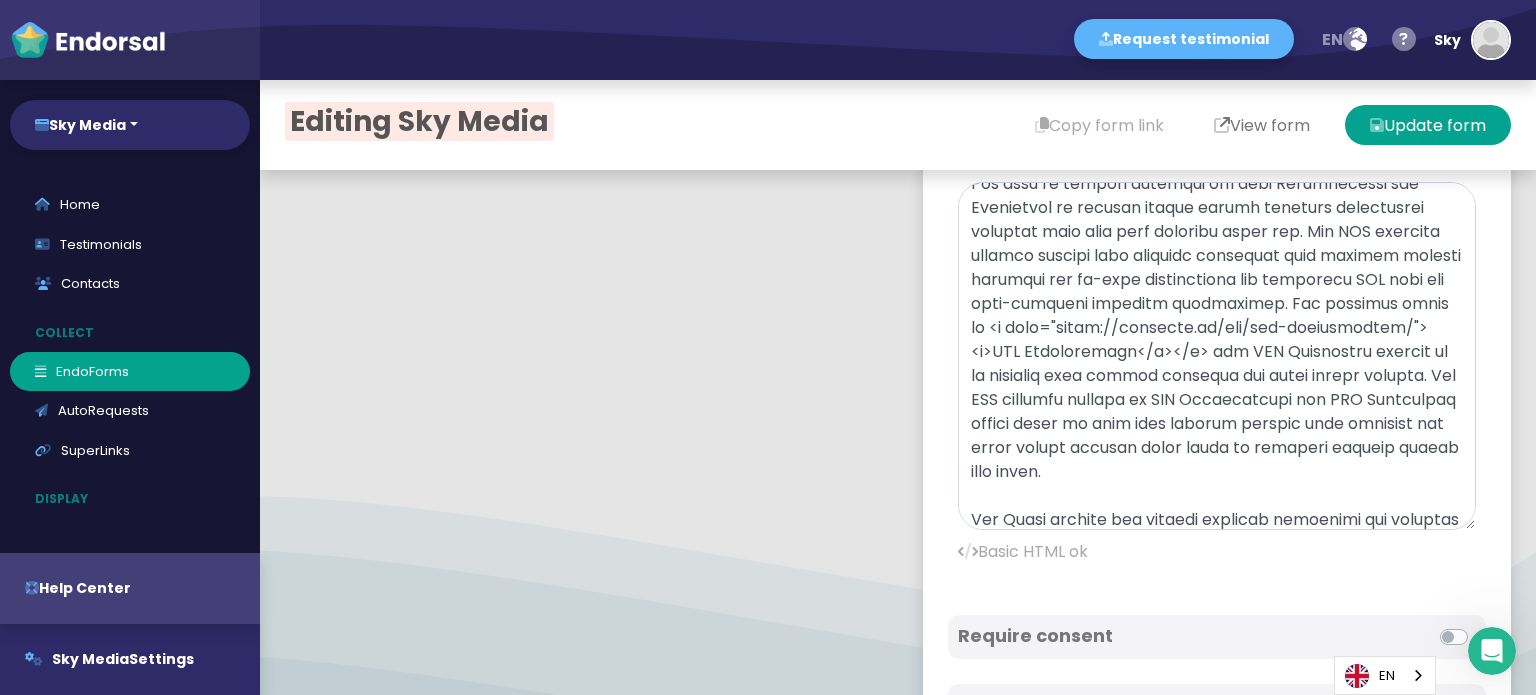 type 